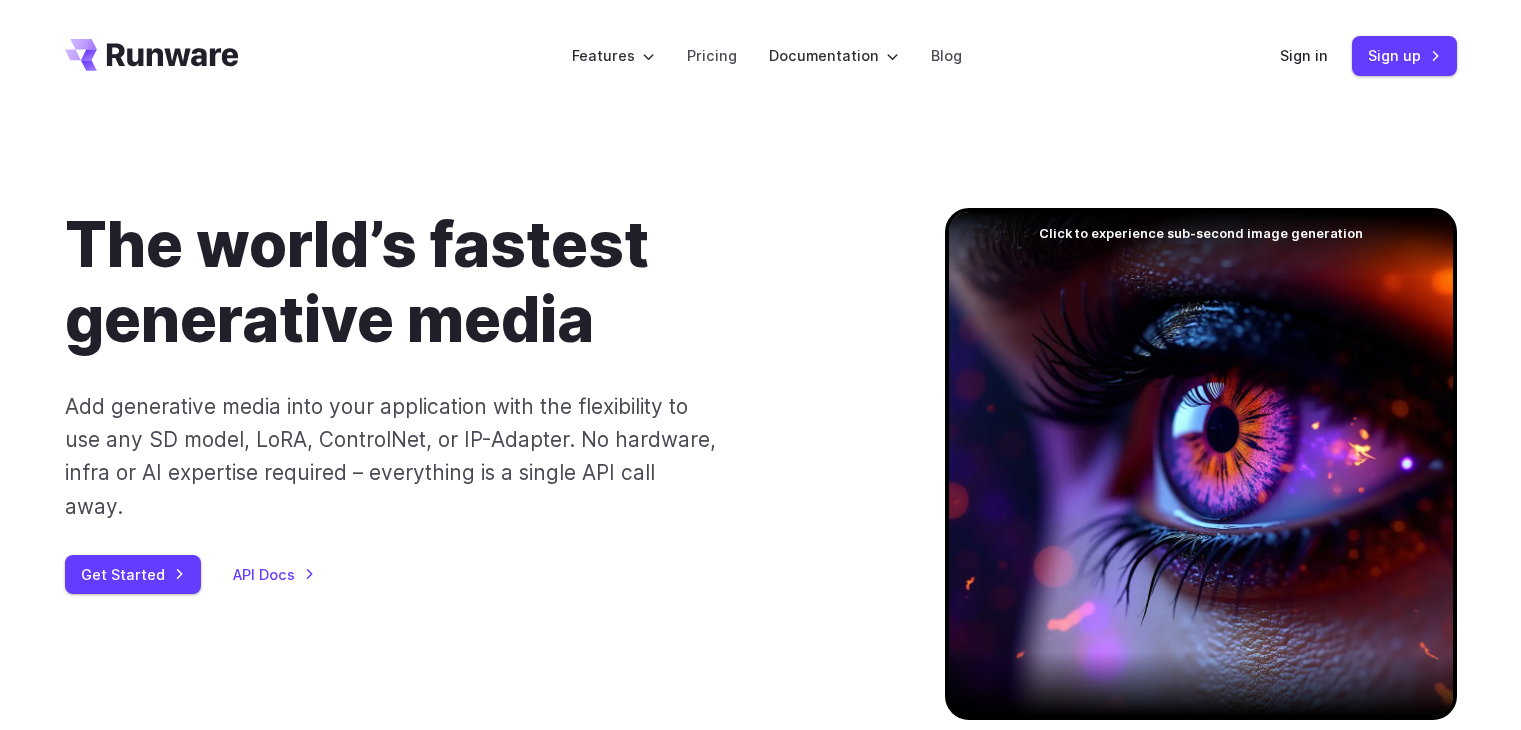 scroll, scrollTop: 0, scrollLeft: 0, axis: both 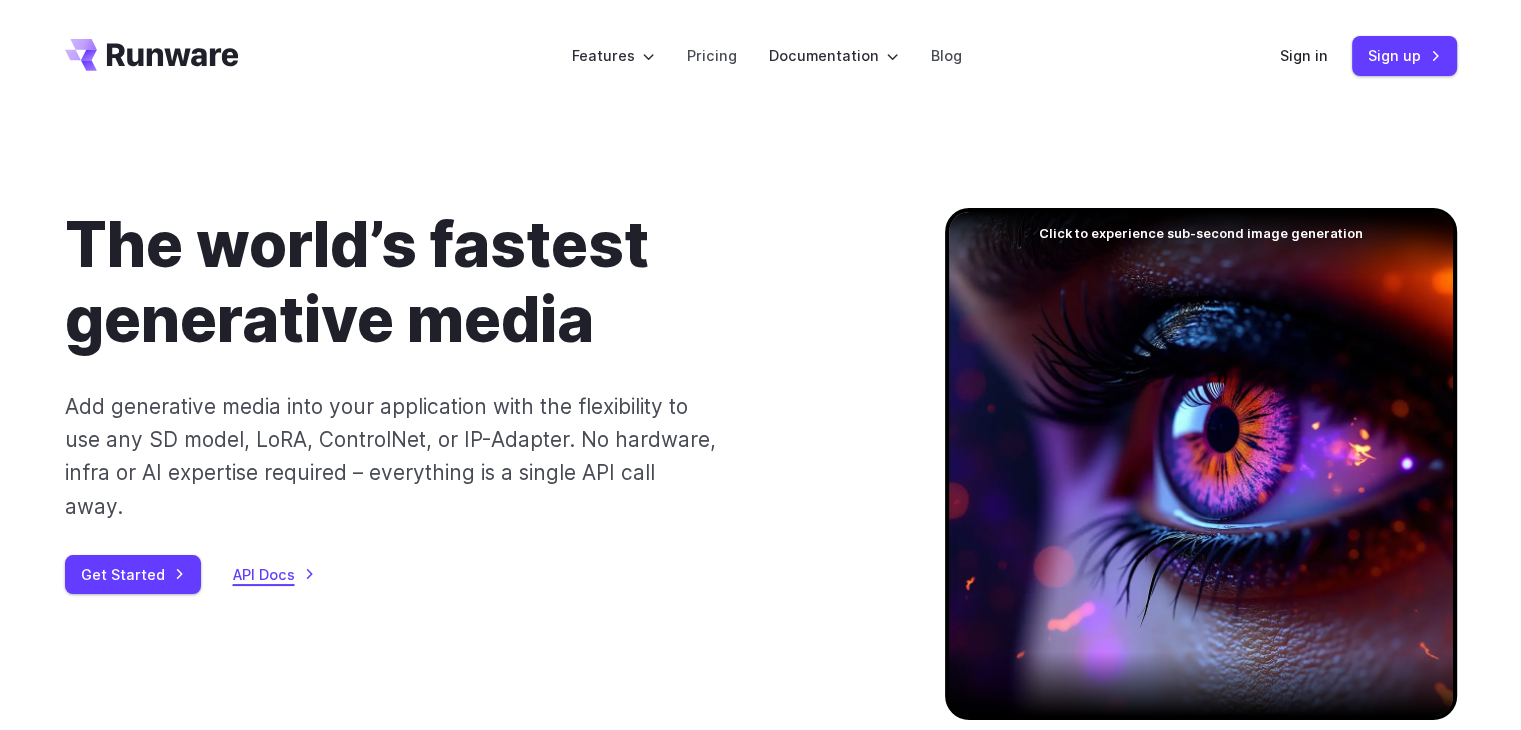 click on "API Docs" at bounding box center [274, 574] 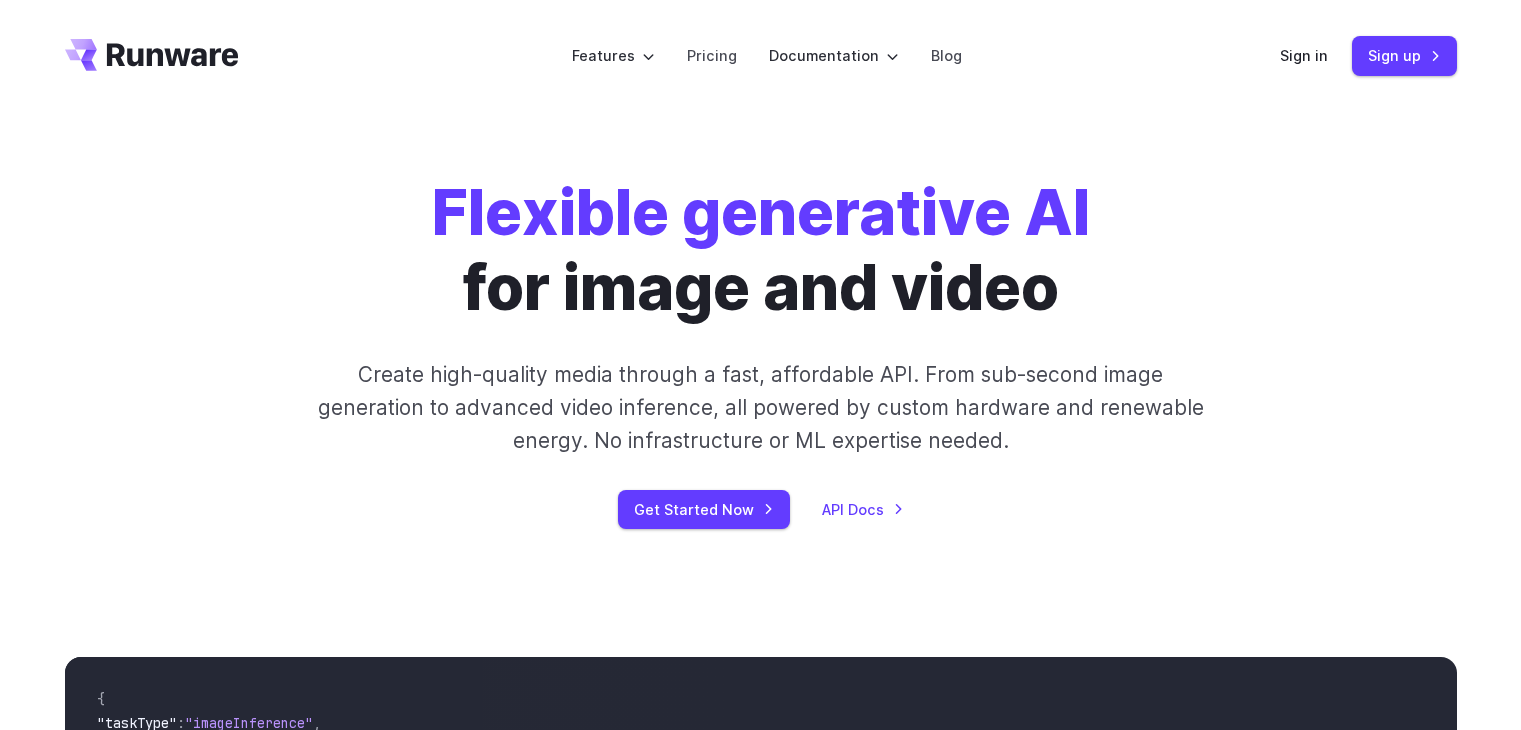 scroll, scrollTop: 0, scrollLeft: 0, axis: both 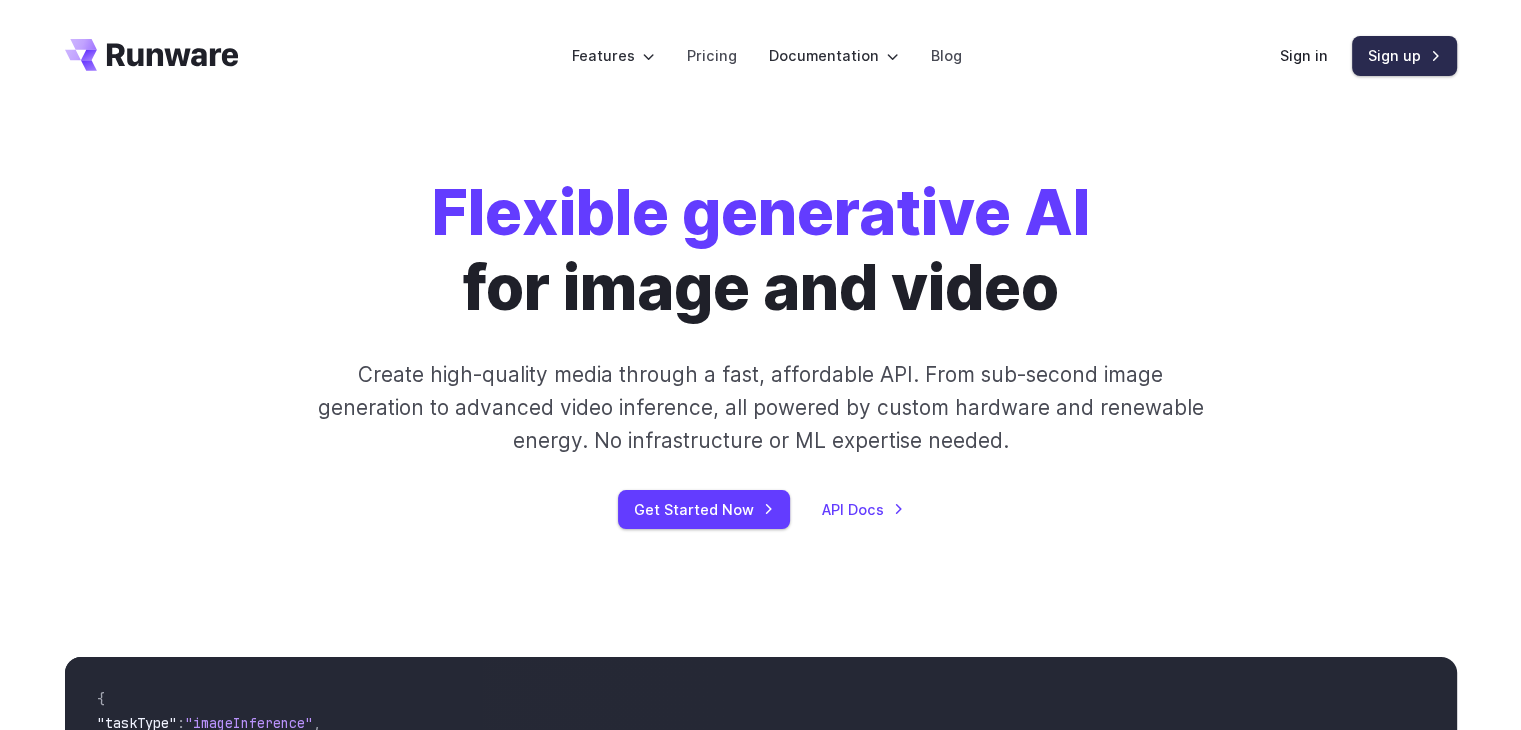 click on "Sign up" at bounding box center [1404, 55] 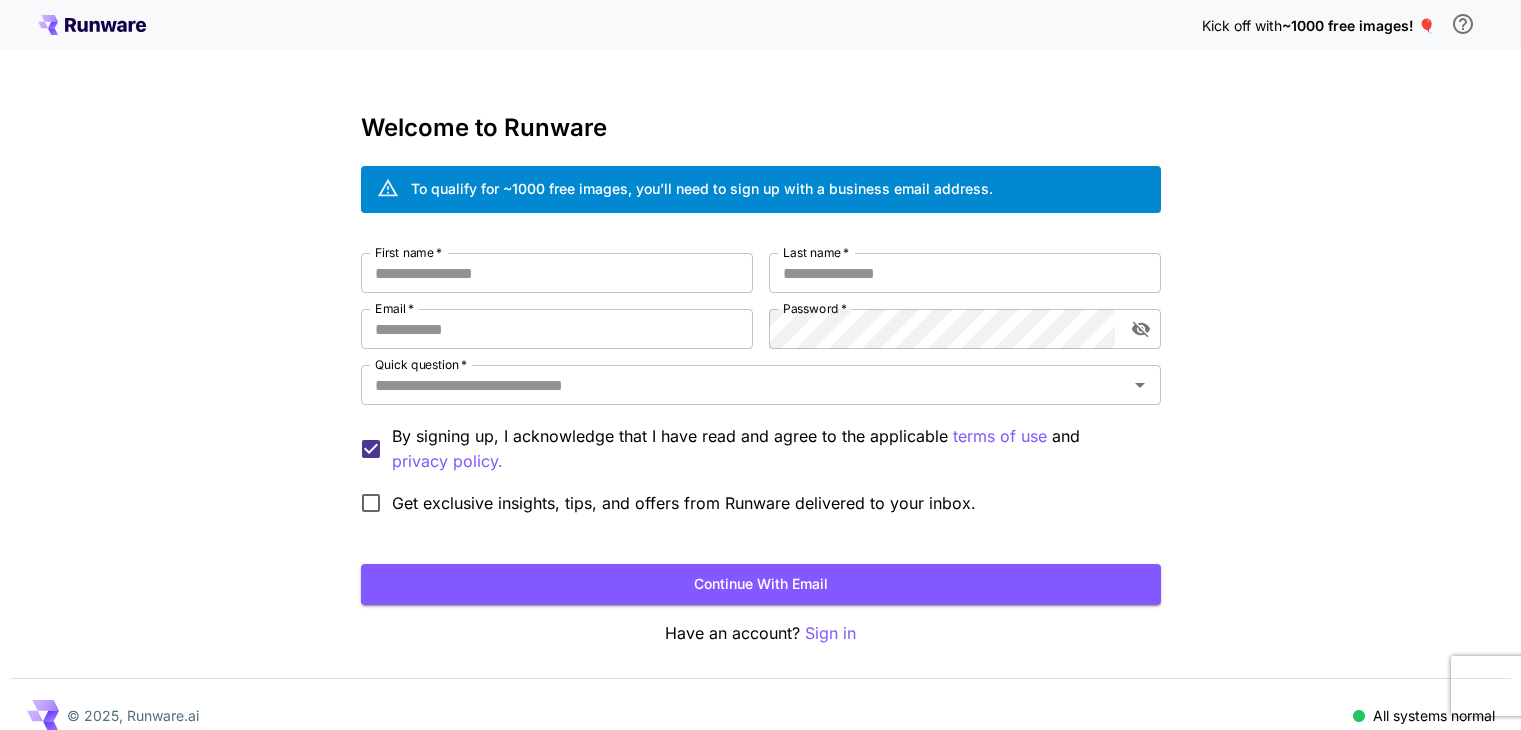 scroll, scrollTop: 0, scrollLeft: 0, axis: both 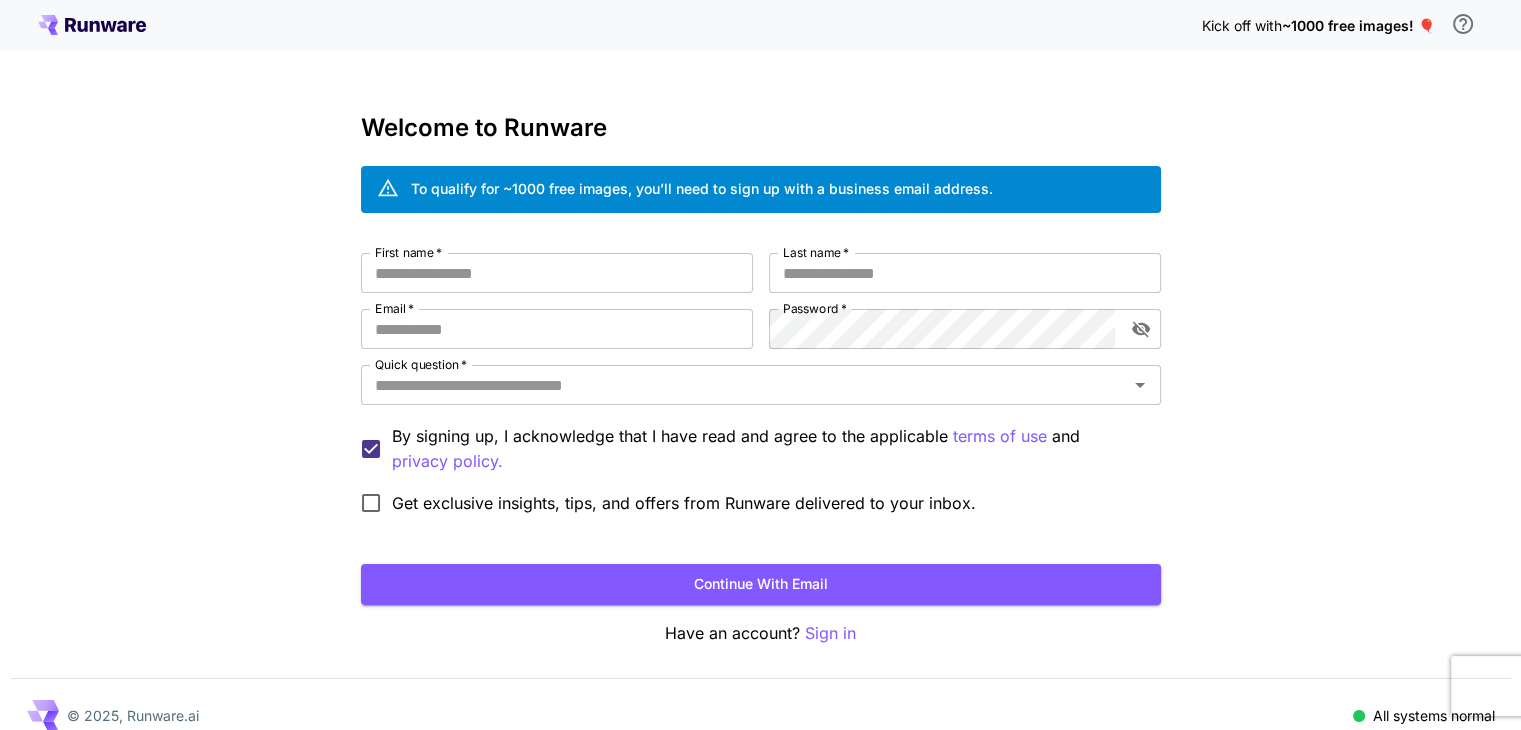 click on "Kick off with  ~1000 free images! 🎈" at bounding box center [760, 25] 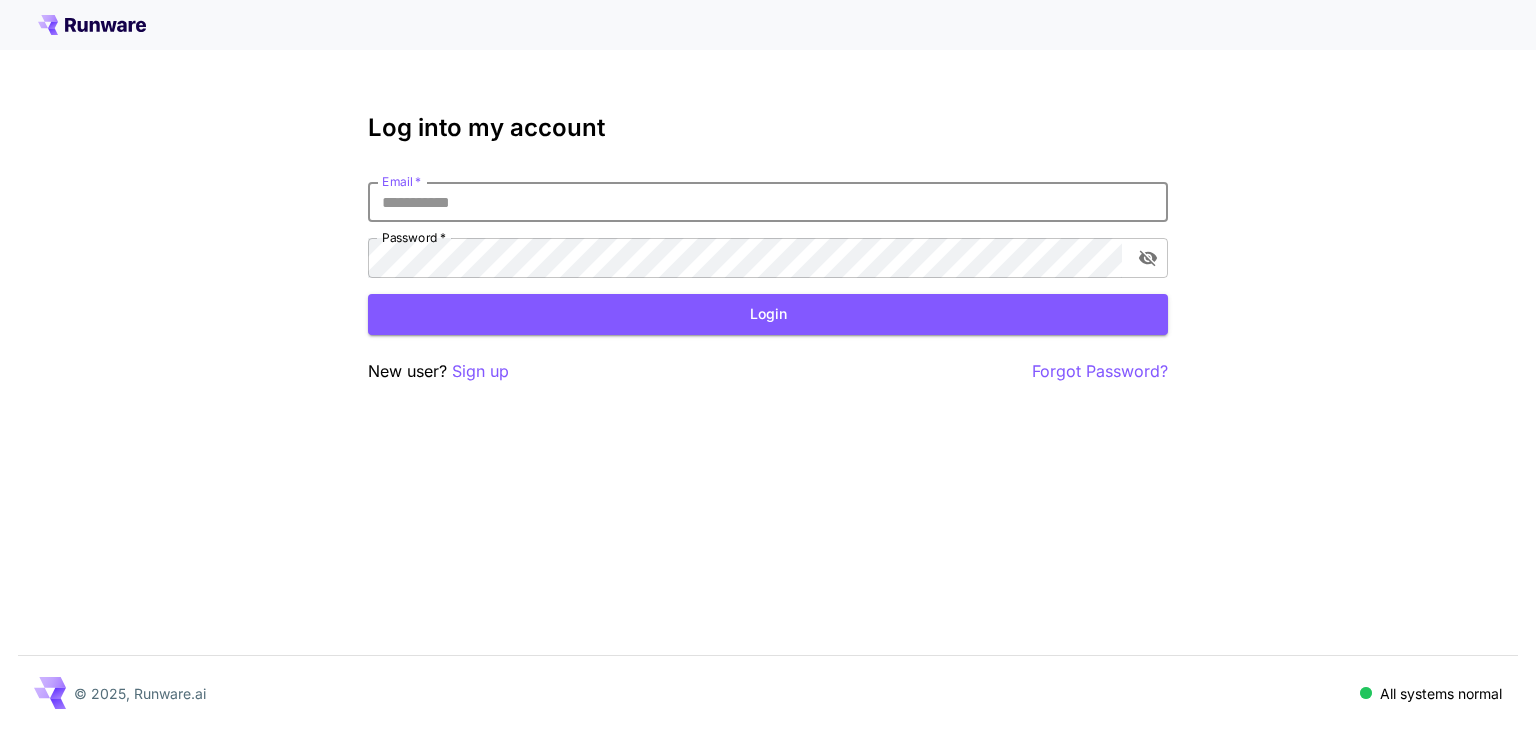 click on "Email   *" at bounding box center (768, 202) 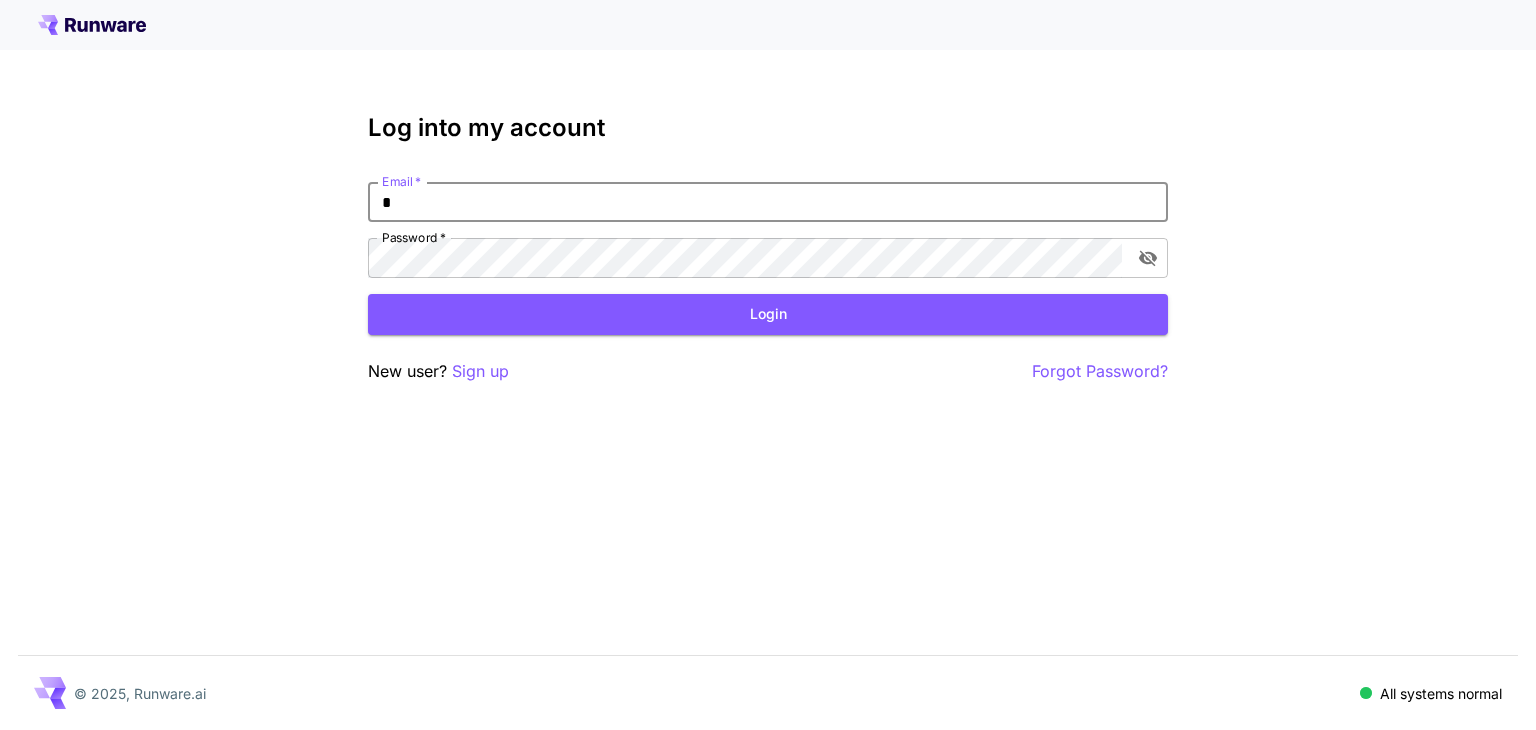 type on "**" 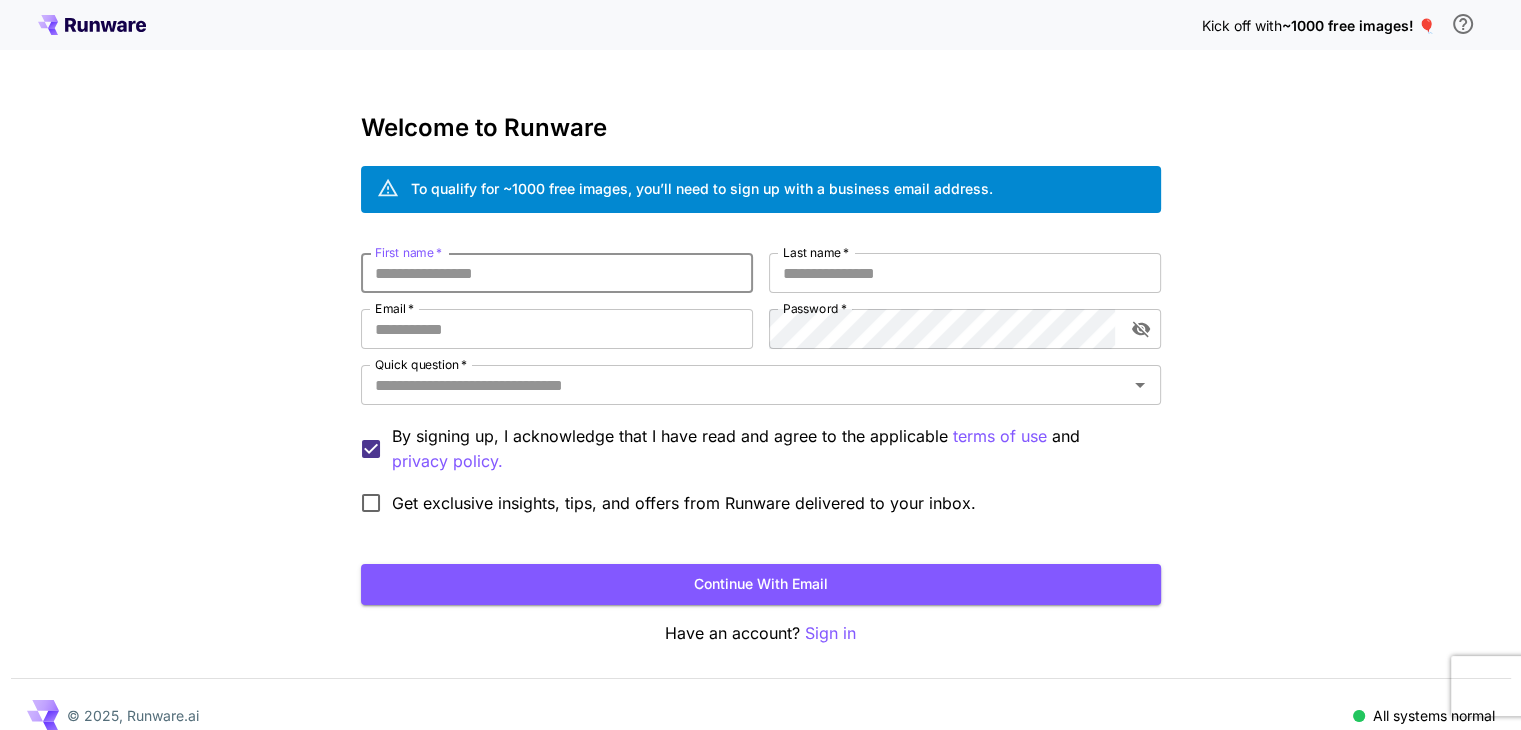 click on "First name   *" at bounding box center [557, 273] 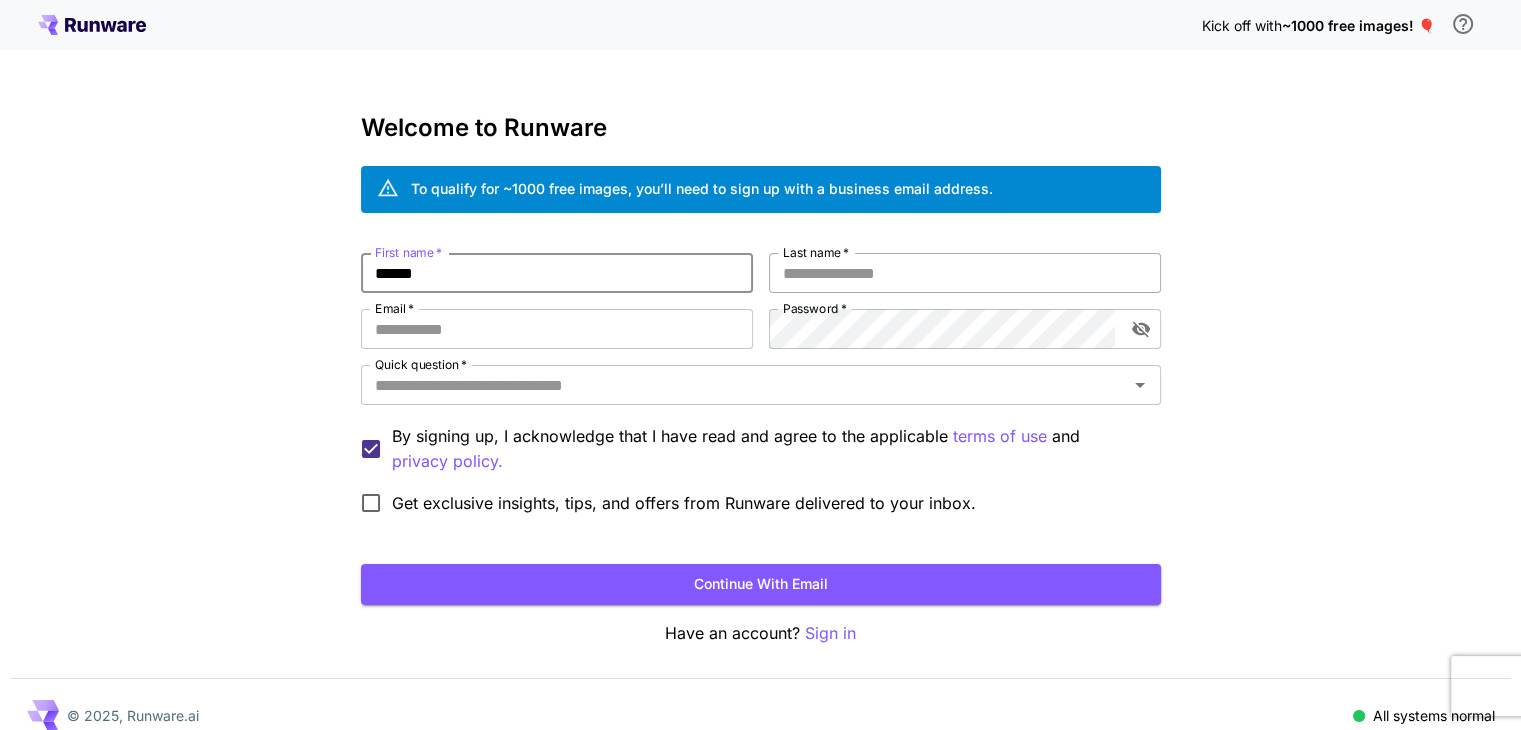 type on "******" 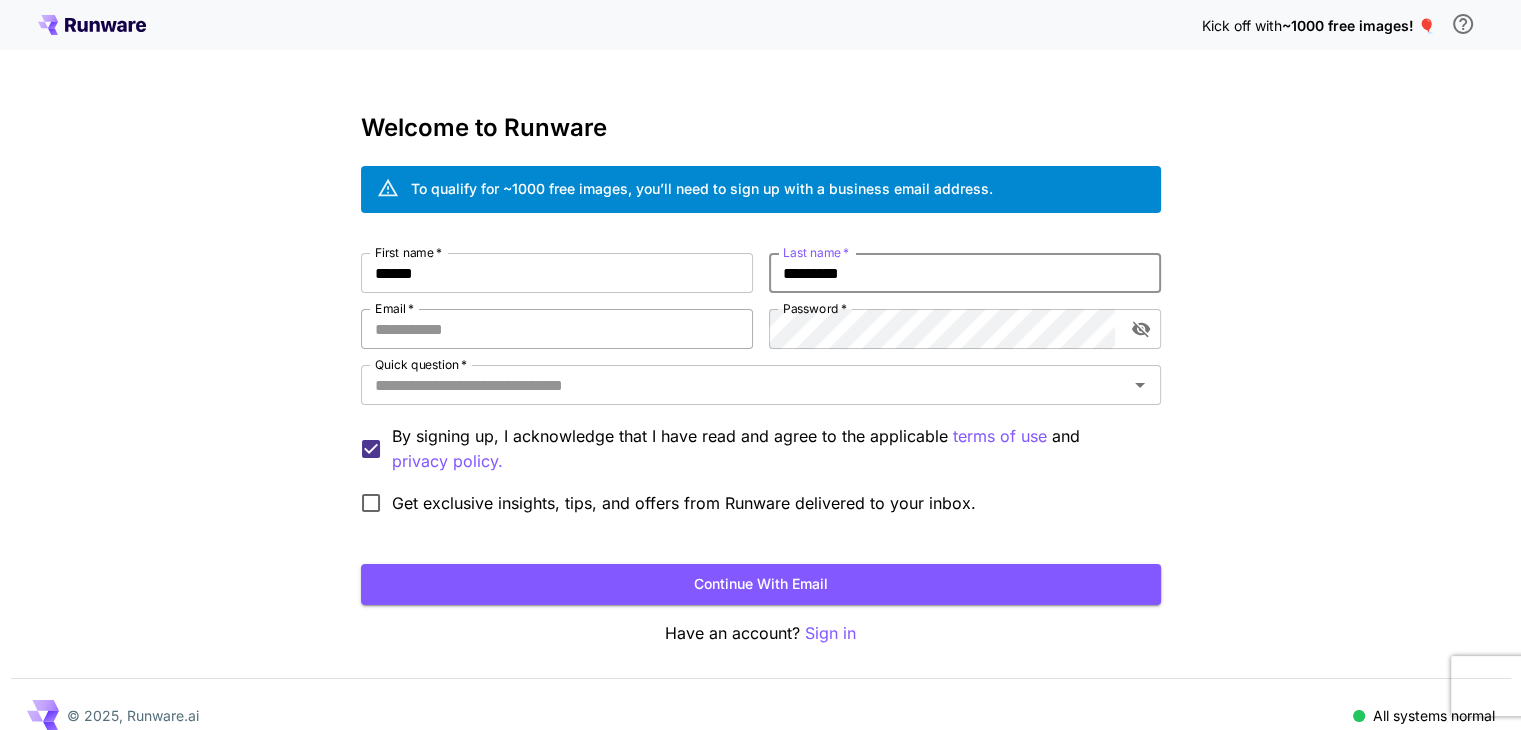 type on "*********" 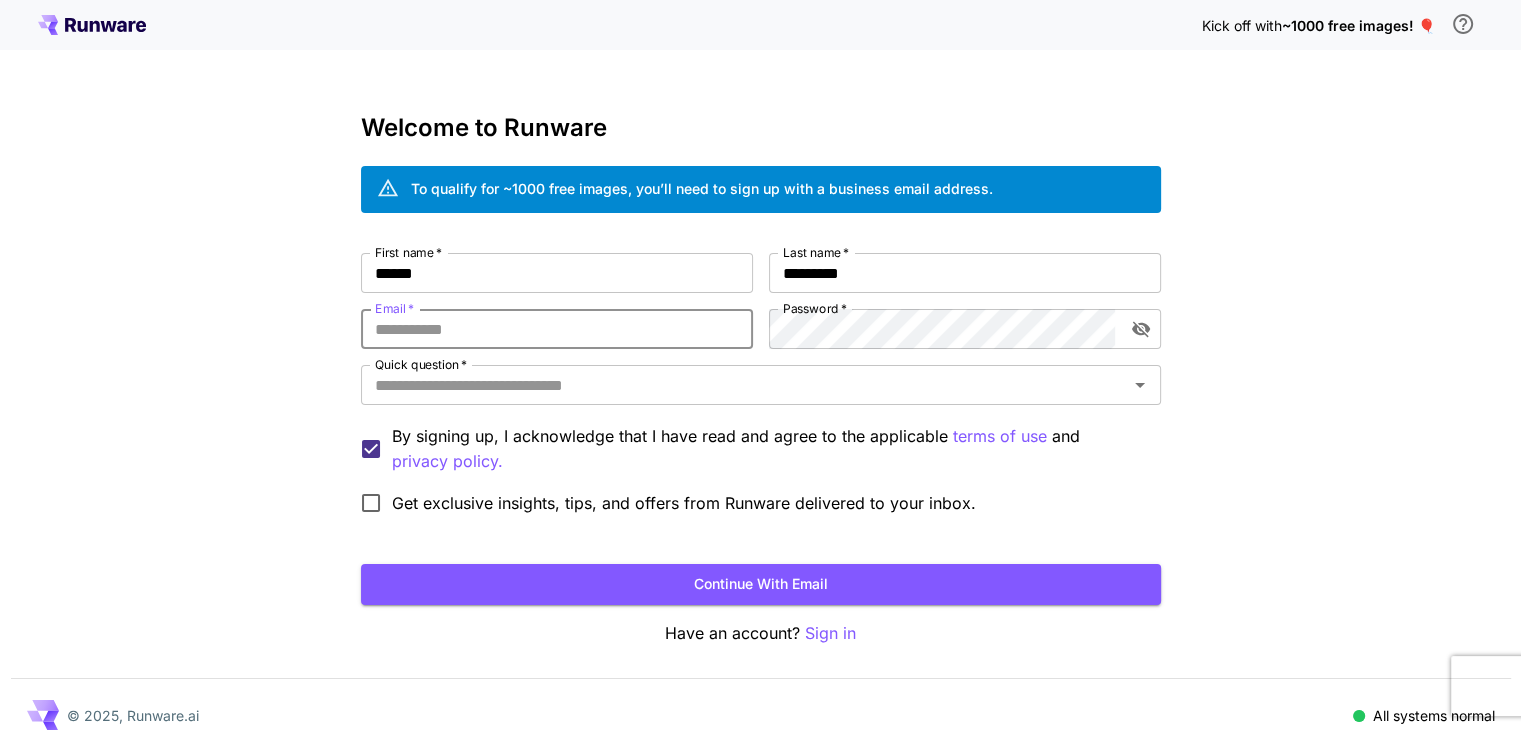 click on "Email   *" at bounding box center (557, 329) 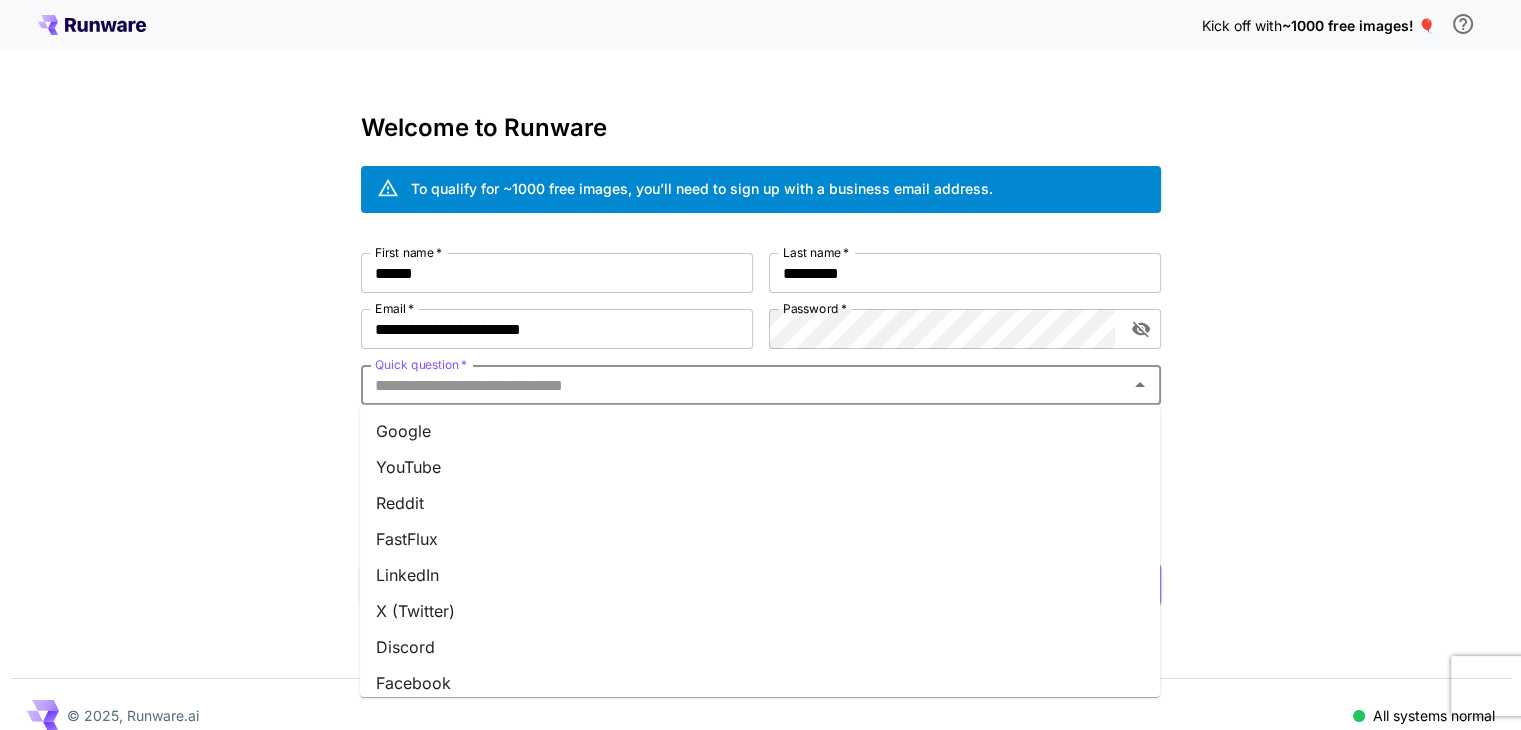 click on "Quick question   *" at bounding box center [744, 385] 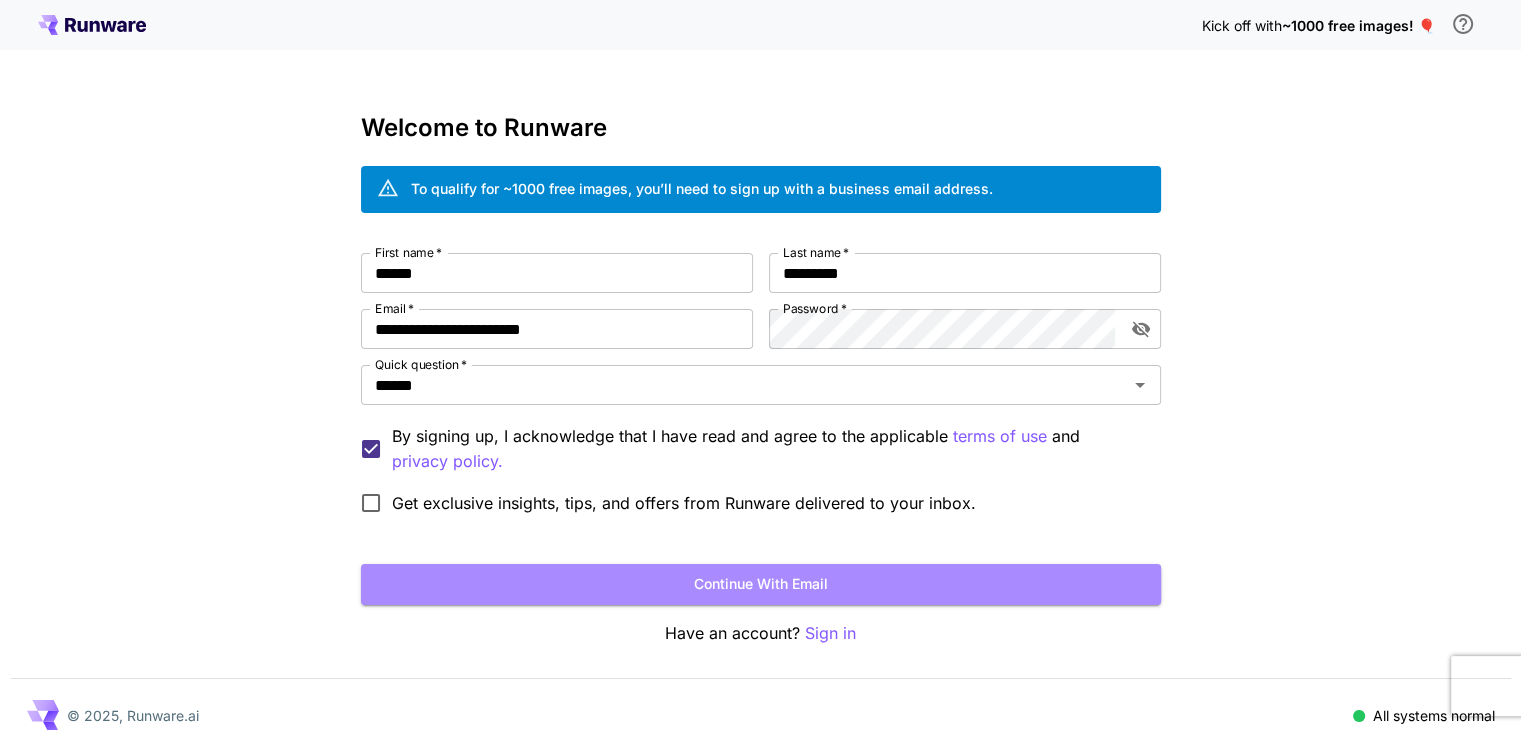 click on "Continue with email" at bounding box center [761, 584] 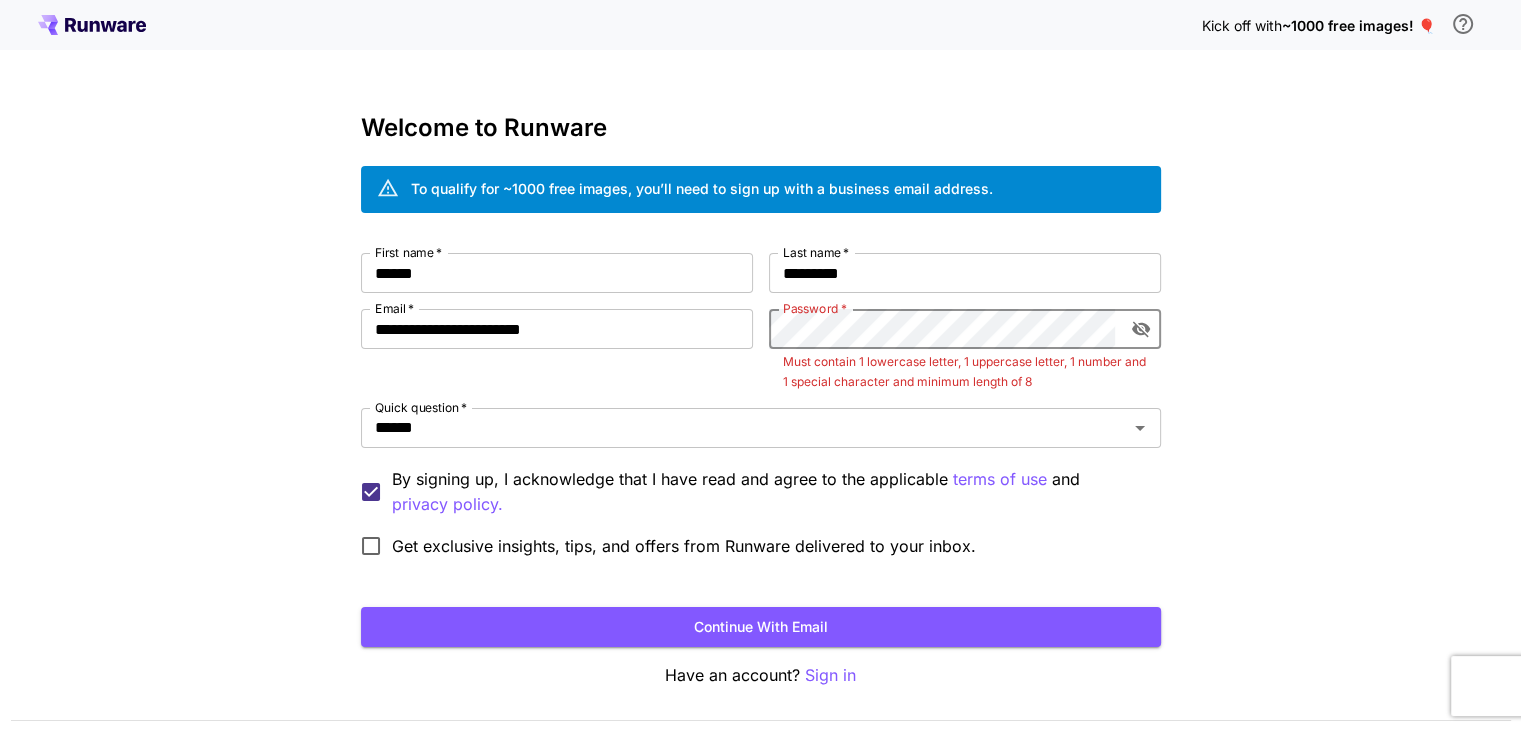 click 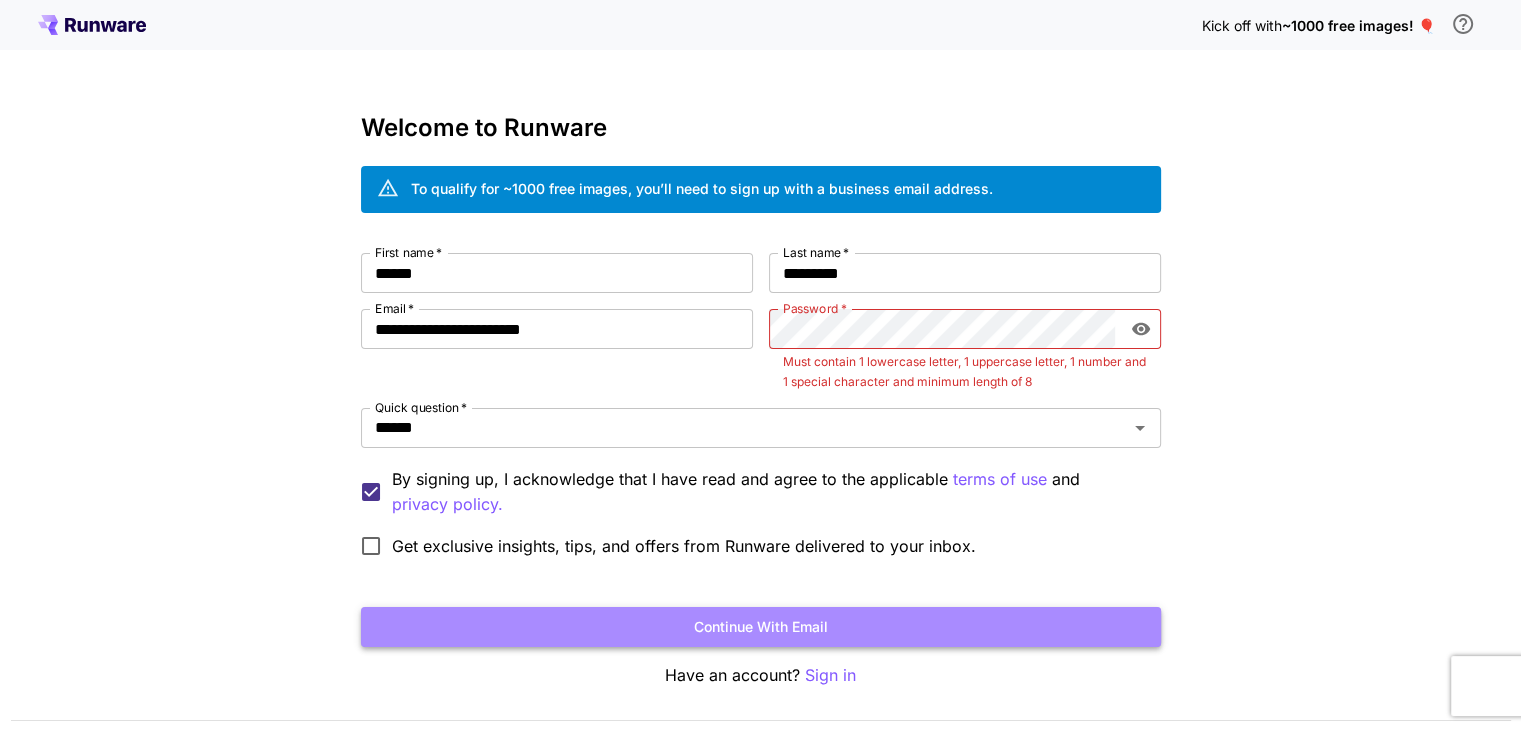 click on "Continue with email" at bounding box center [761, 627] 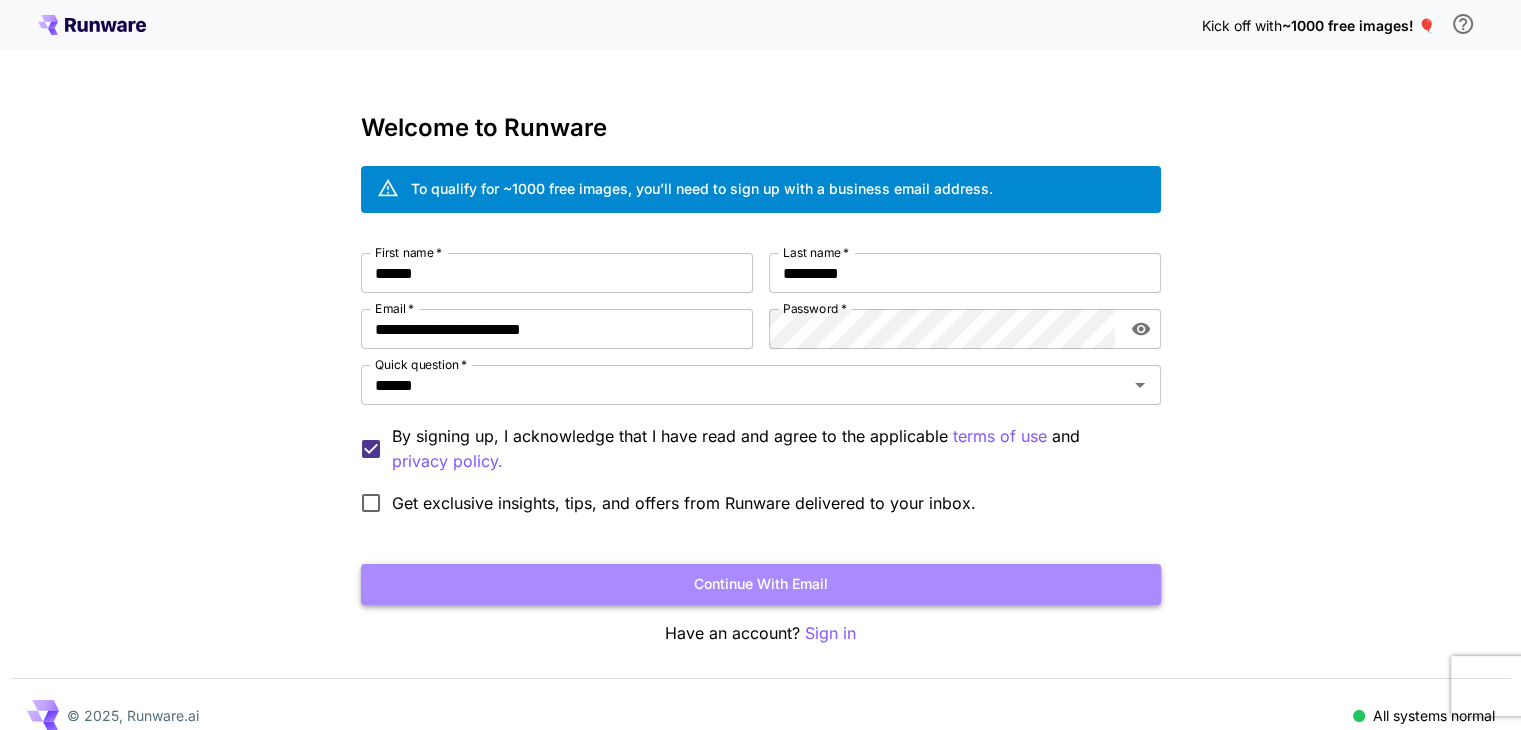 click on "Continue with email" at bounding box center (761, 584) 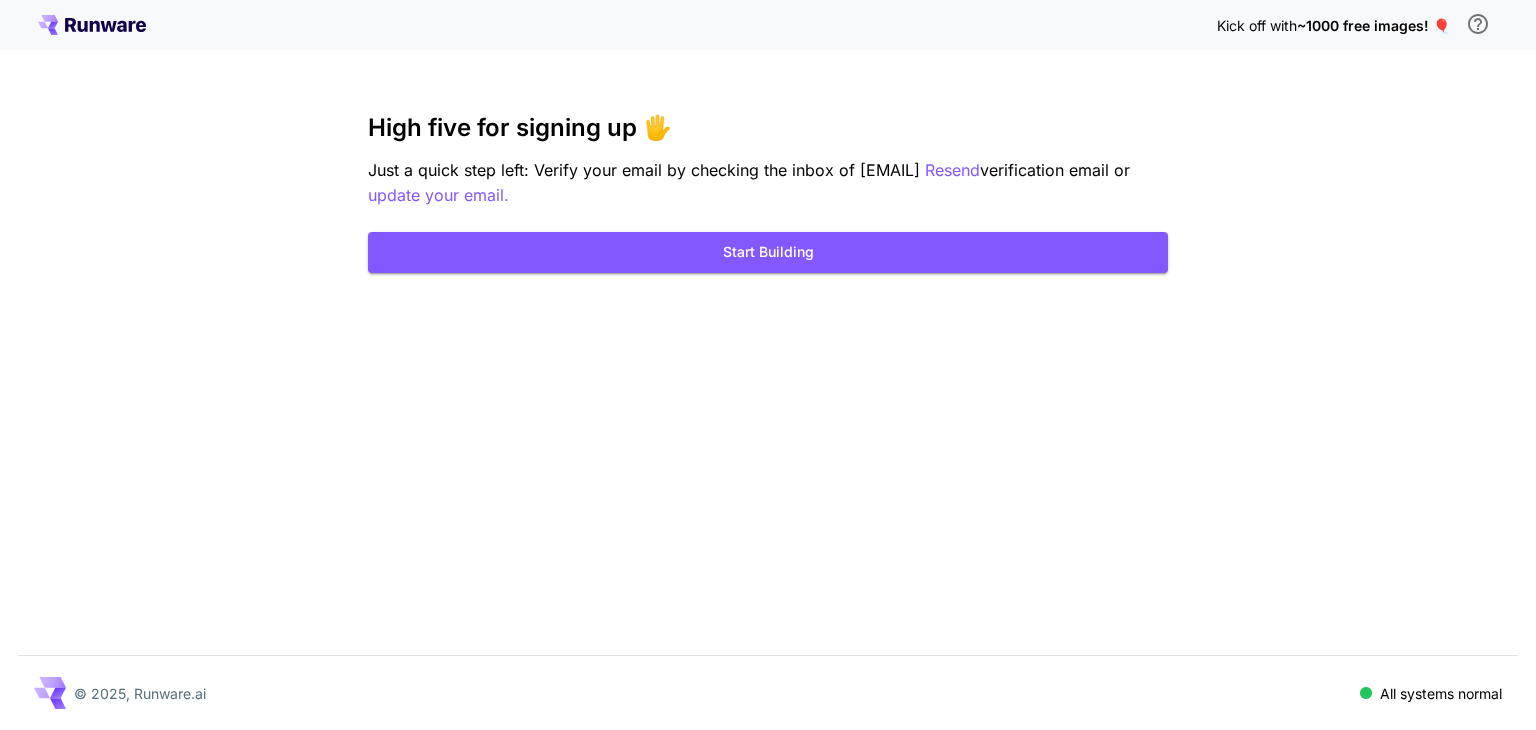 click on "Kick off with  ~1000 free images! 🎈 High five for signing up 🖐️ Just a quick step left: Verify your email by checking the inbox of   [EMAIL]   Resend  verification email or  update your email. Start Building © 2025, Runware.ai All systems normal" at bounding box center [768, 365] 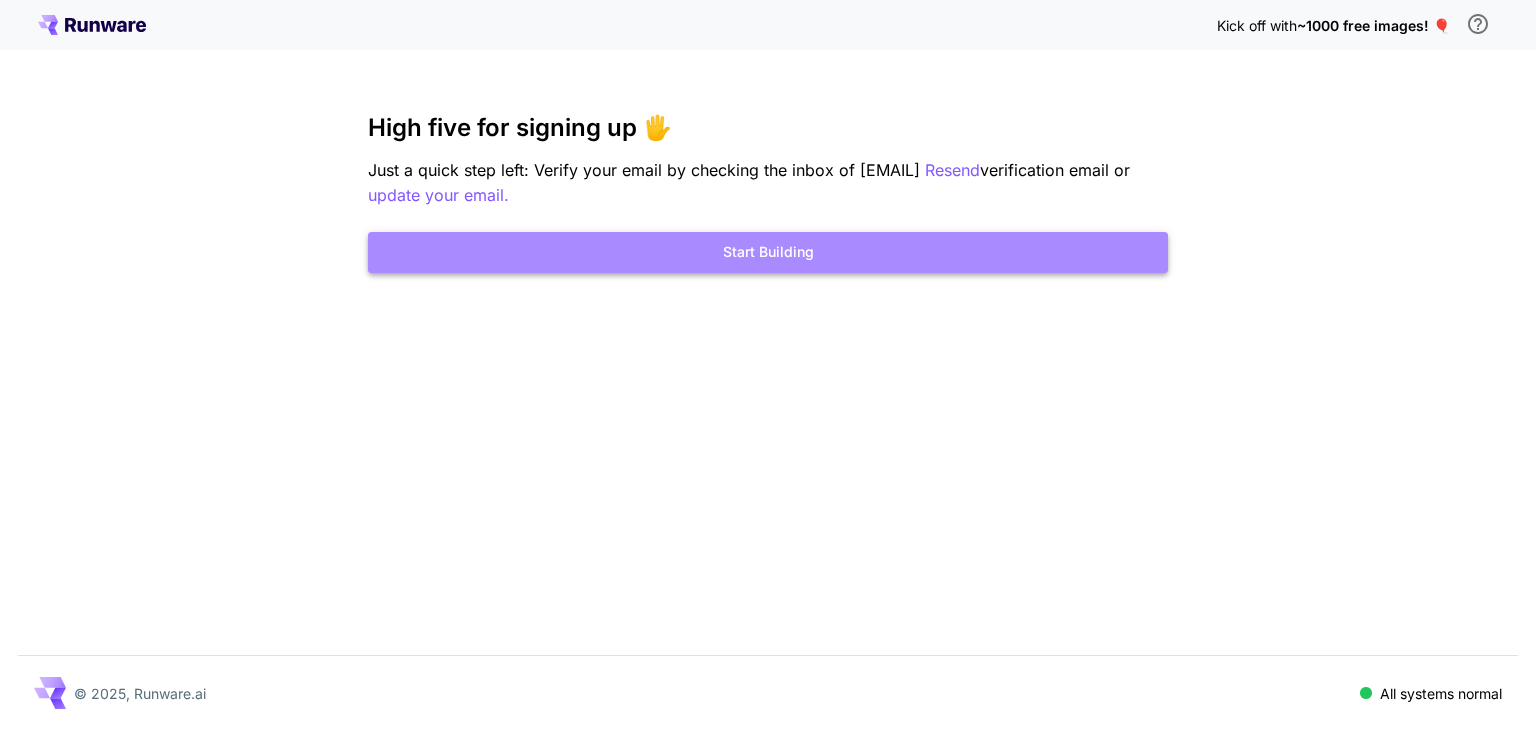 click on "Start Building" at bounding box center (768, 252) 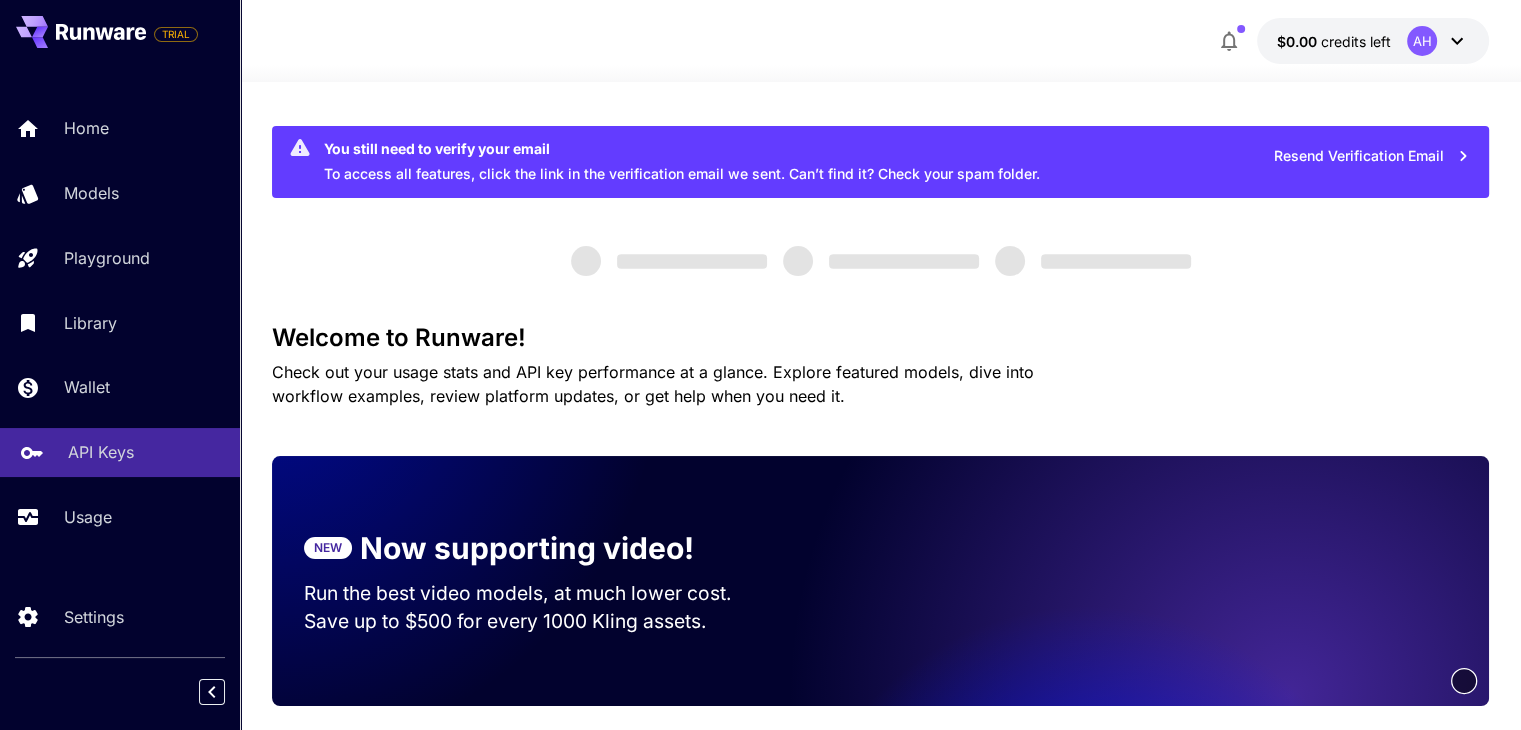 click on "API Keys" at bounding box center (146, 452) 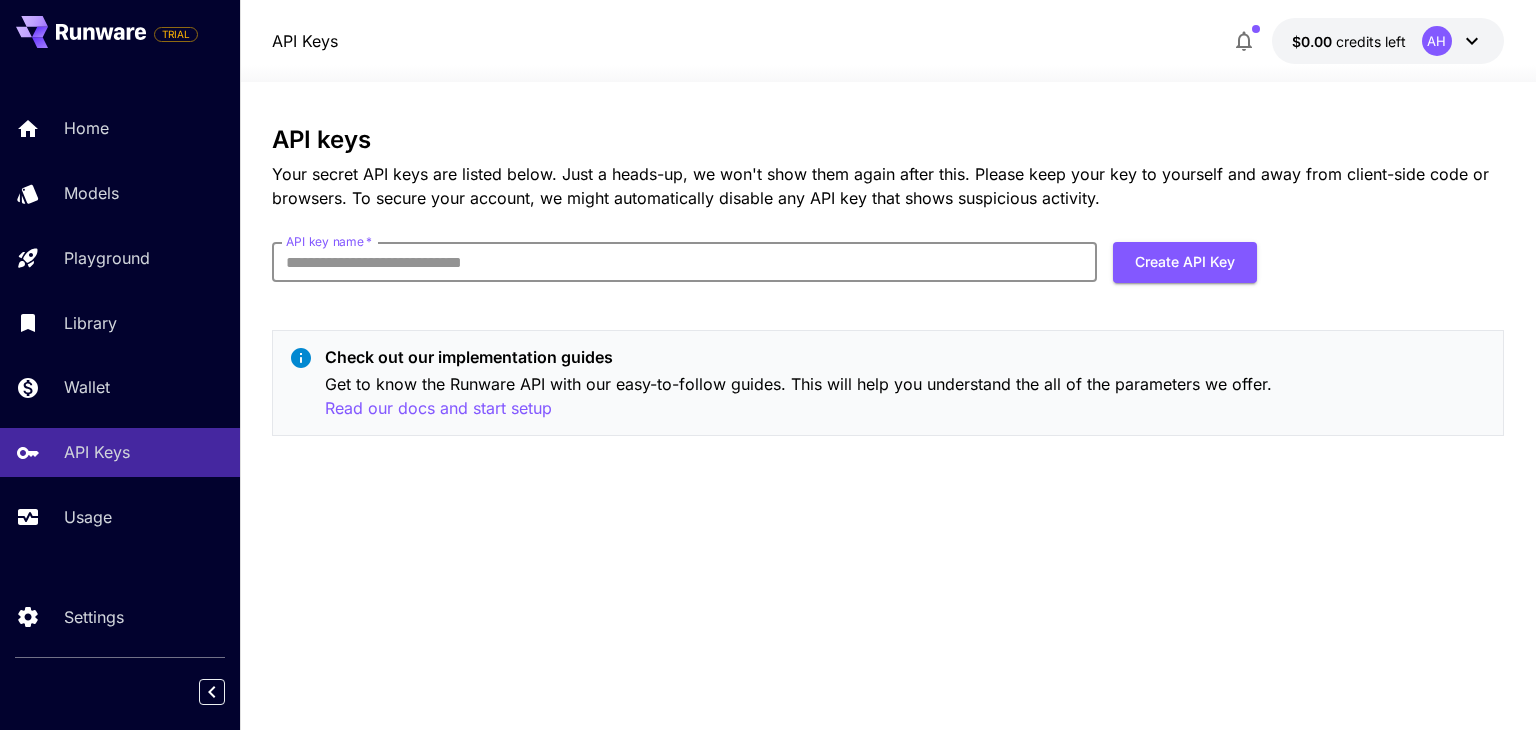 click on "API key name   *" at bounding box center (684, 262) 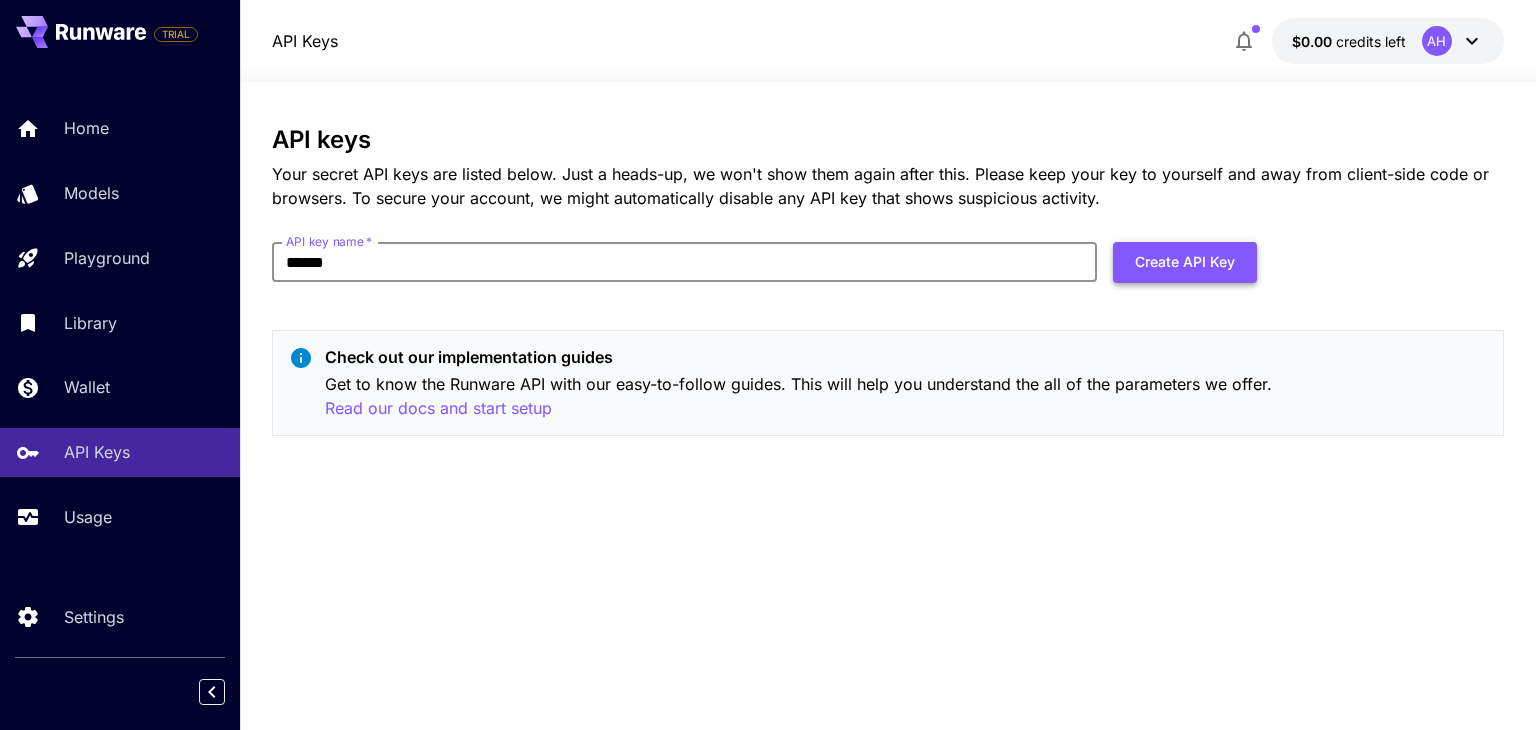 type on "******" 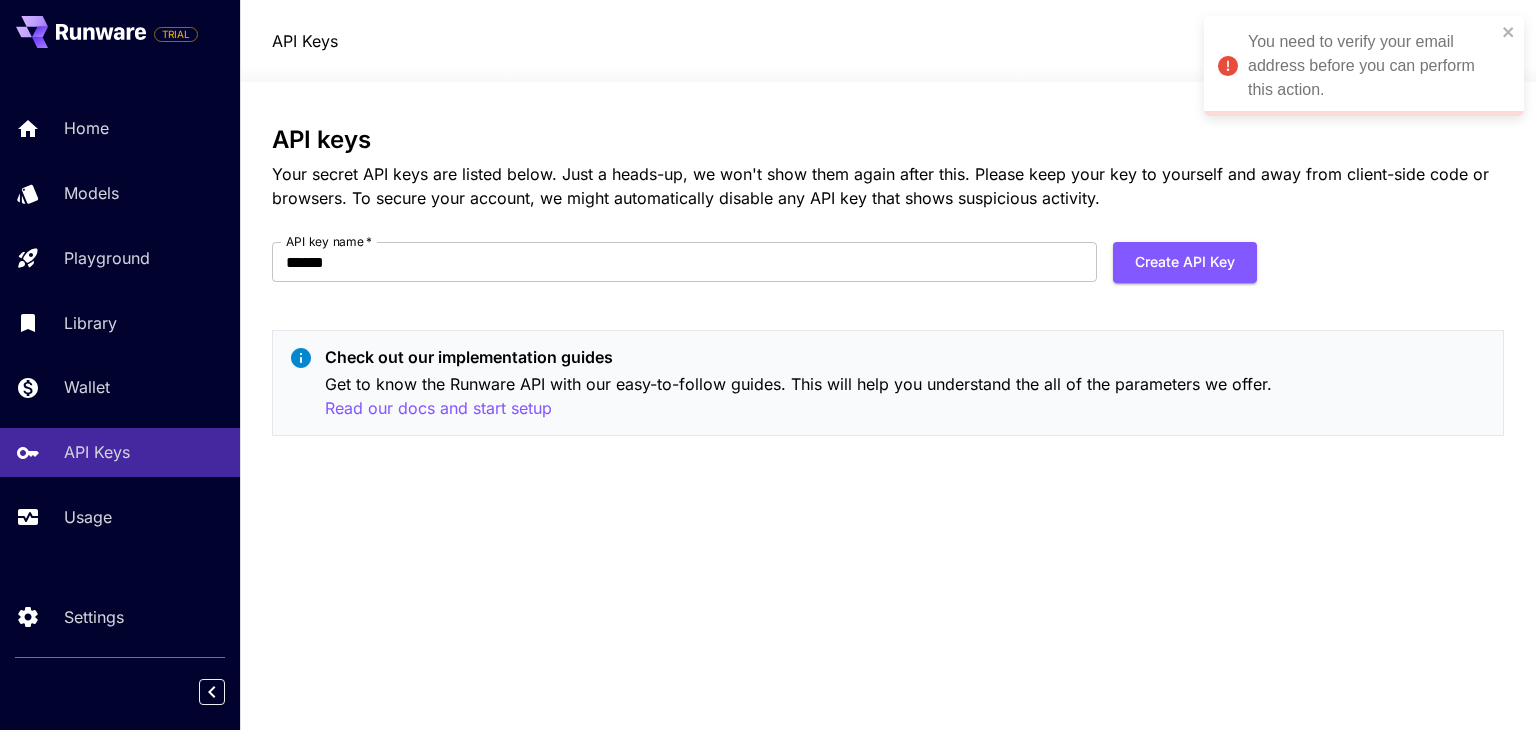 click on "You need to verify your email address before you can perform this action." at bounding box center (1372, 66) 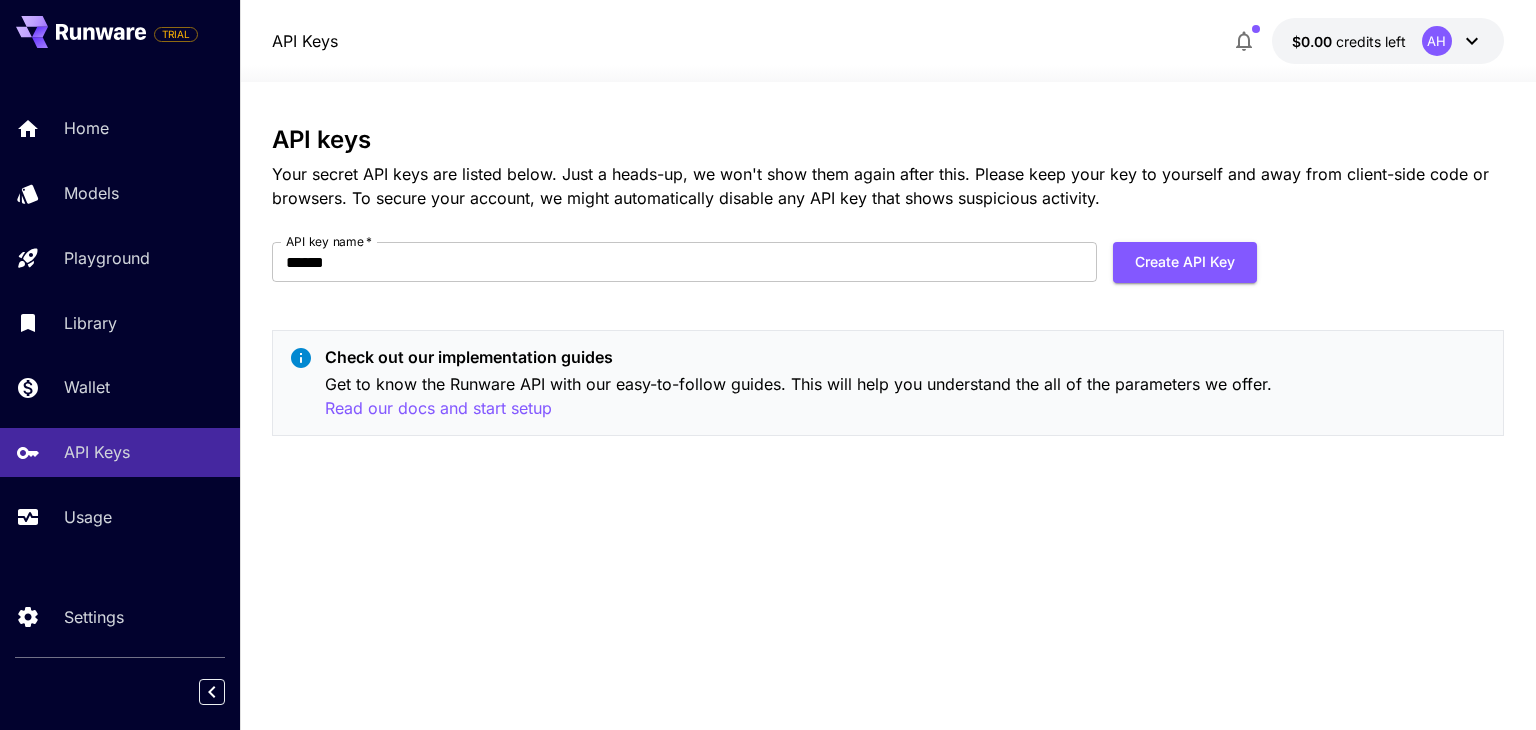 click on "AH" at bounding box center [1437, 41] 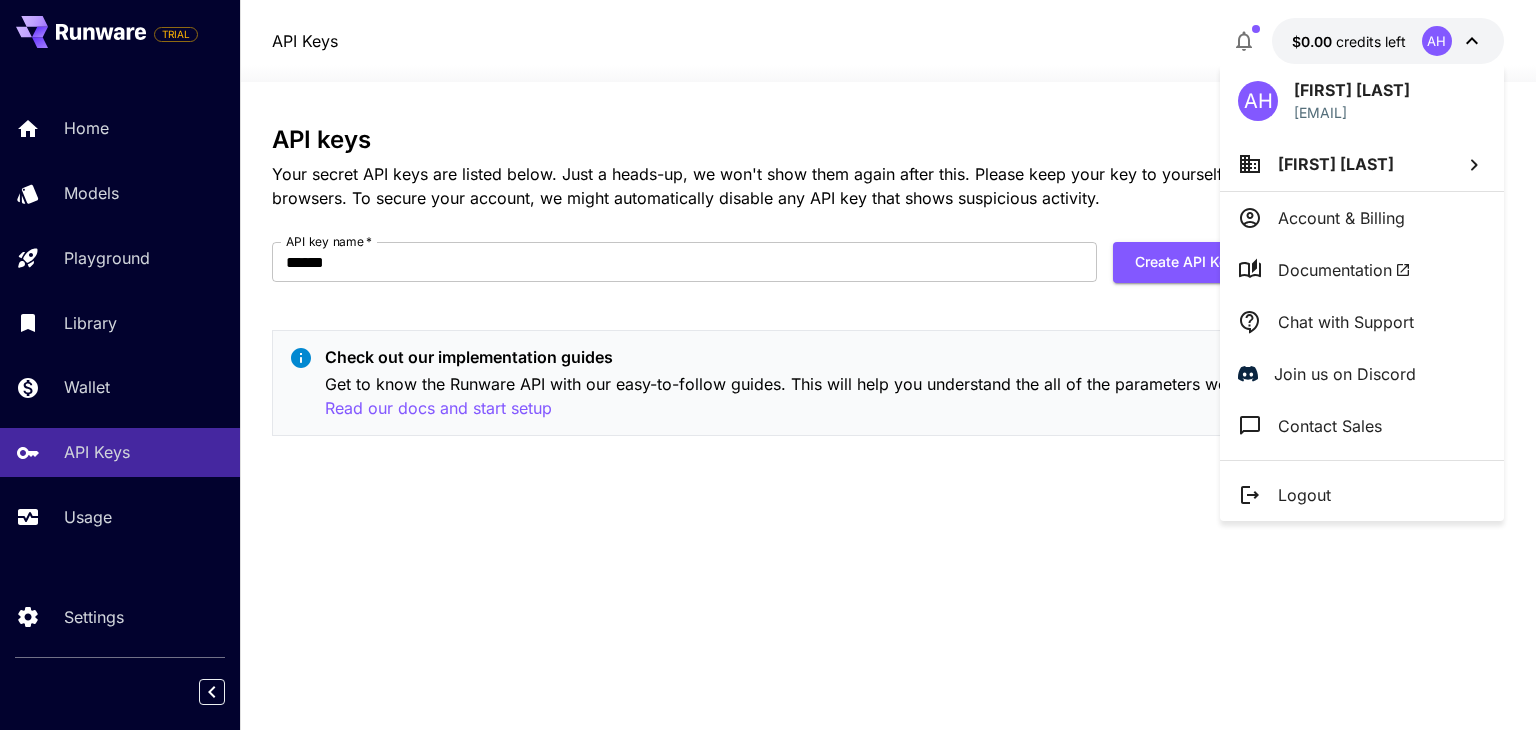 click at bounding box center [768, 365] 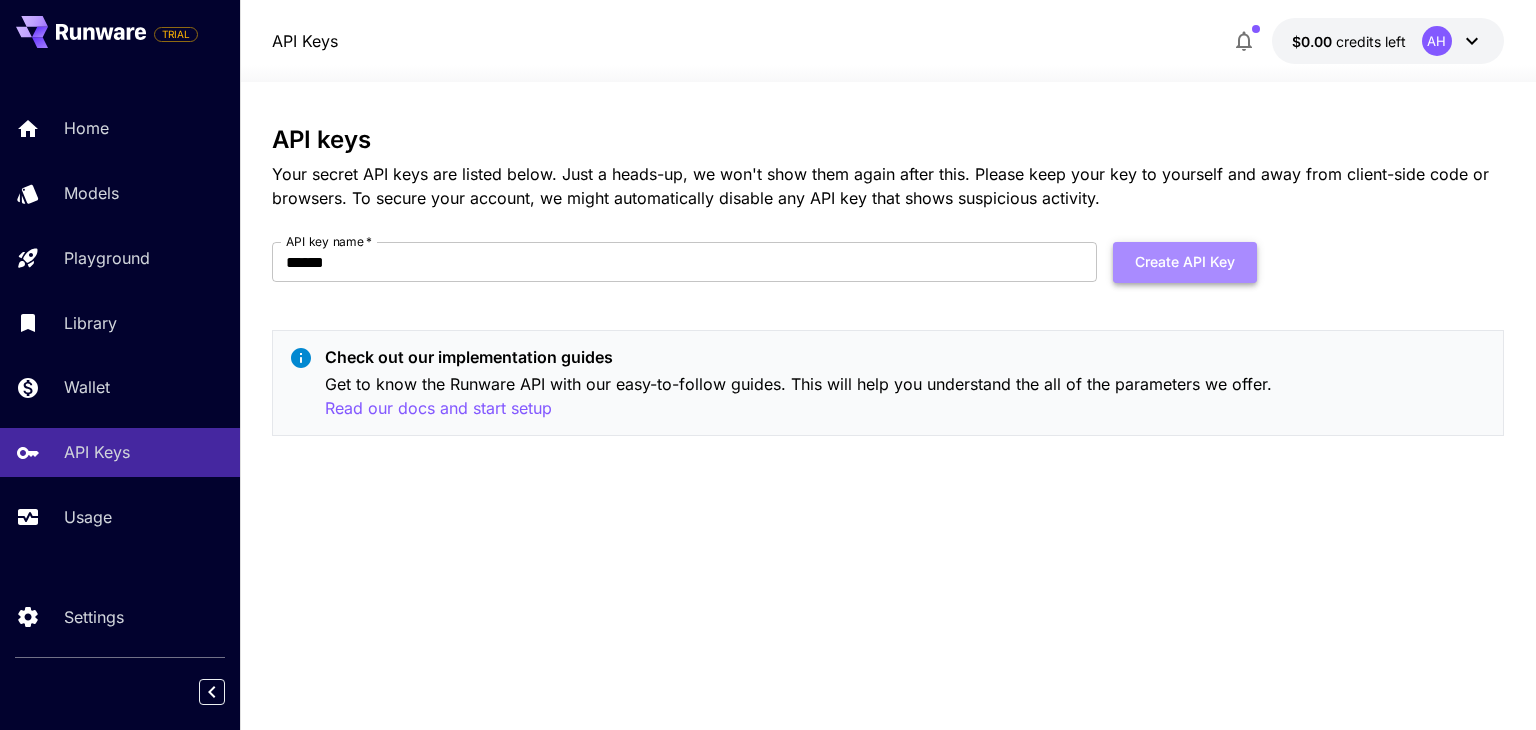 click on "Create API Key" at bounding box center (1185, 262) 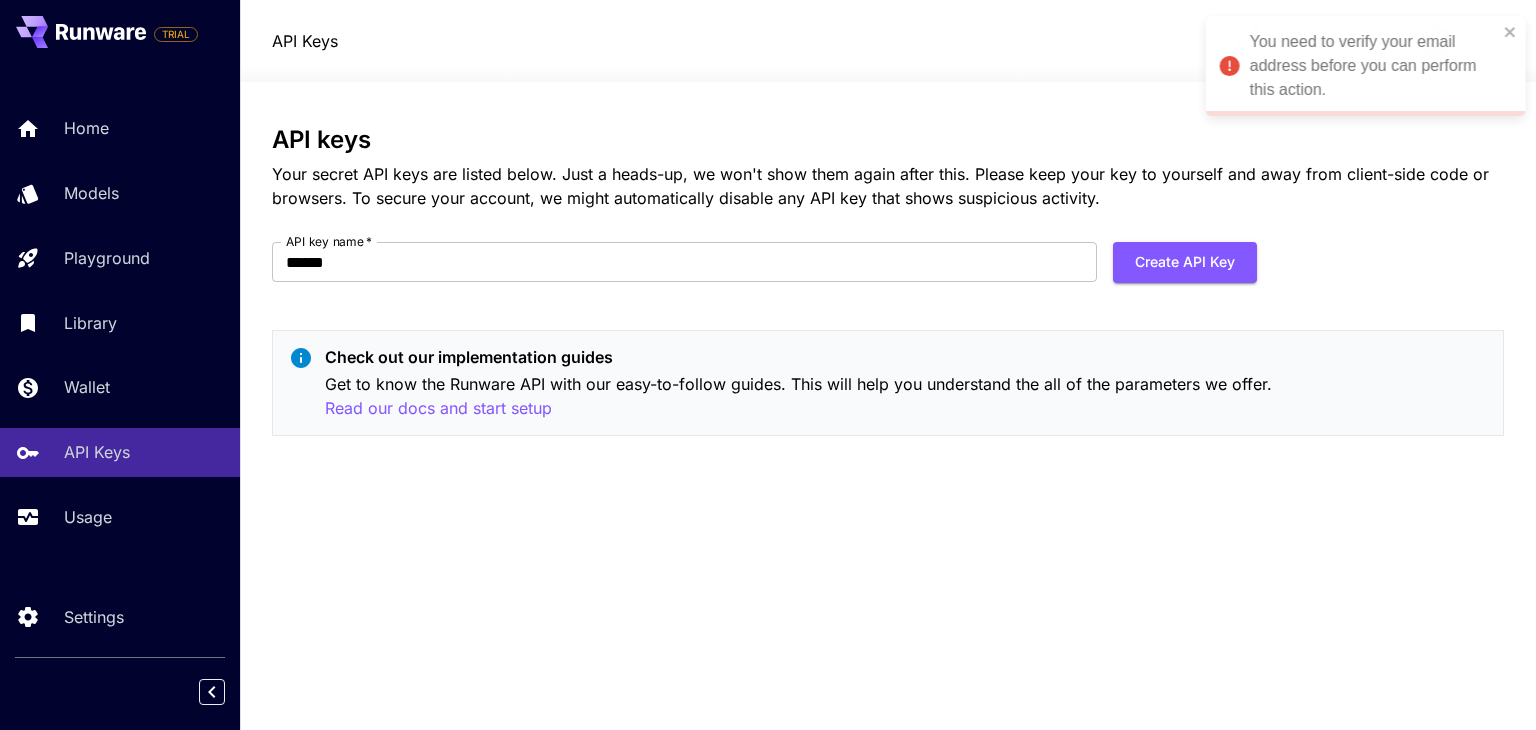 click on "You need to verify your email address before you can perform this action." at bounding box center [1359, 66] 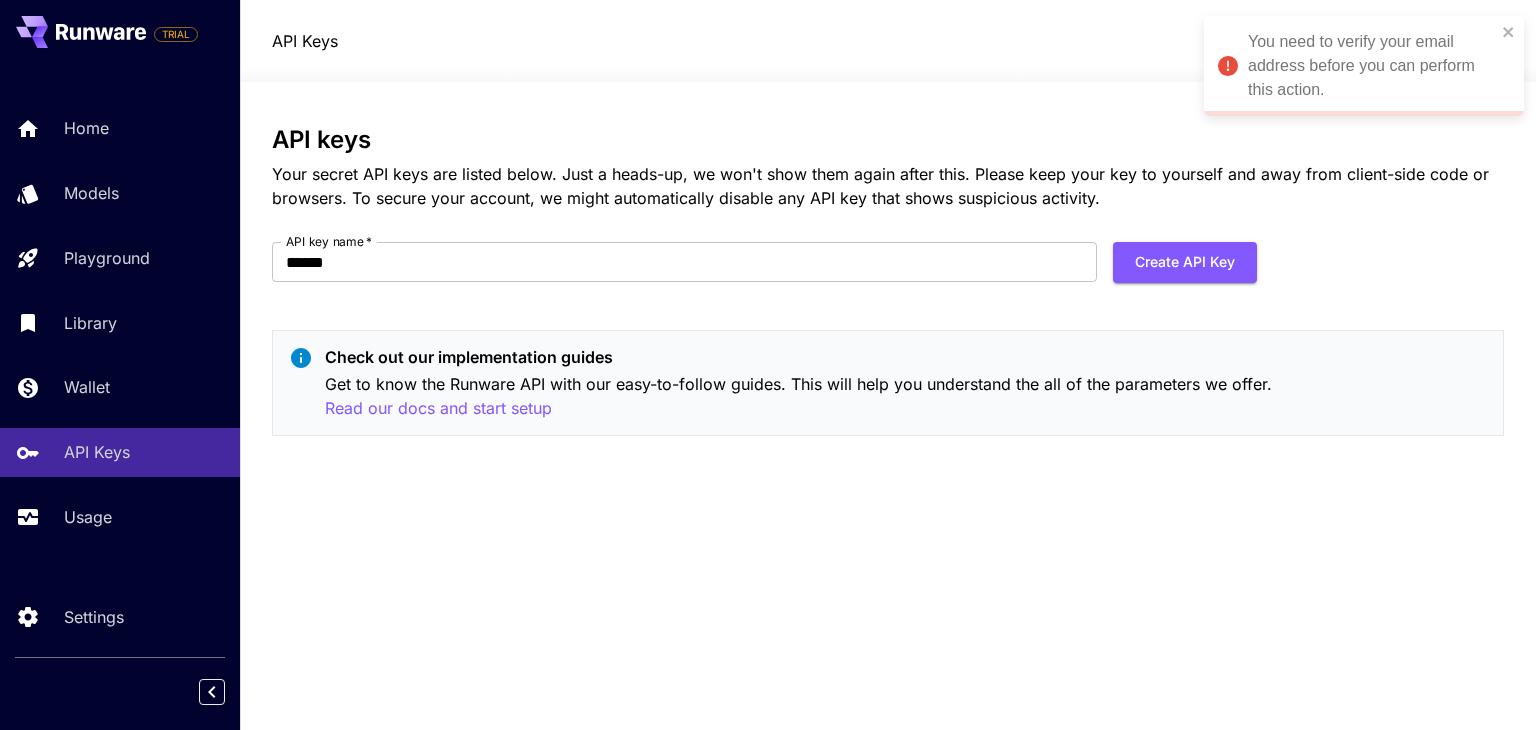 click 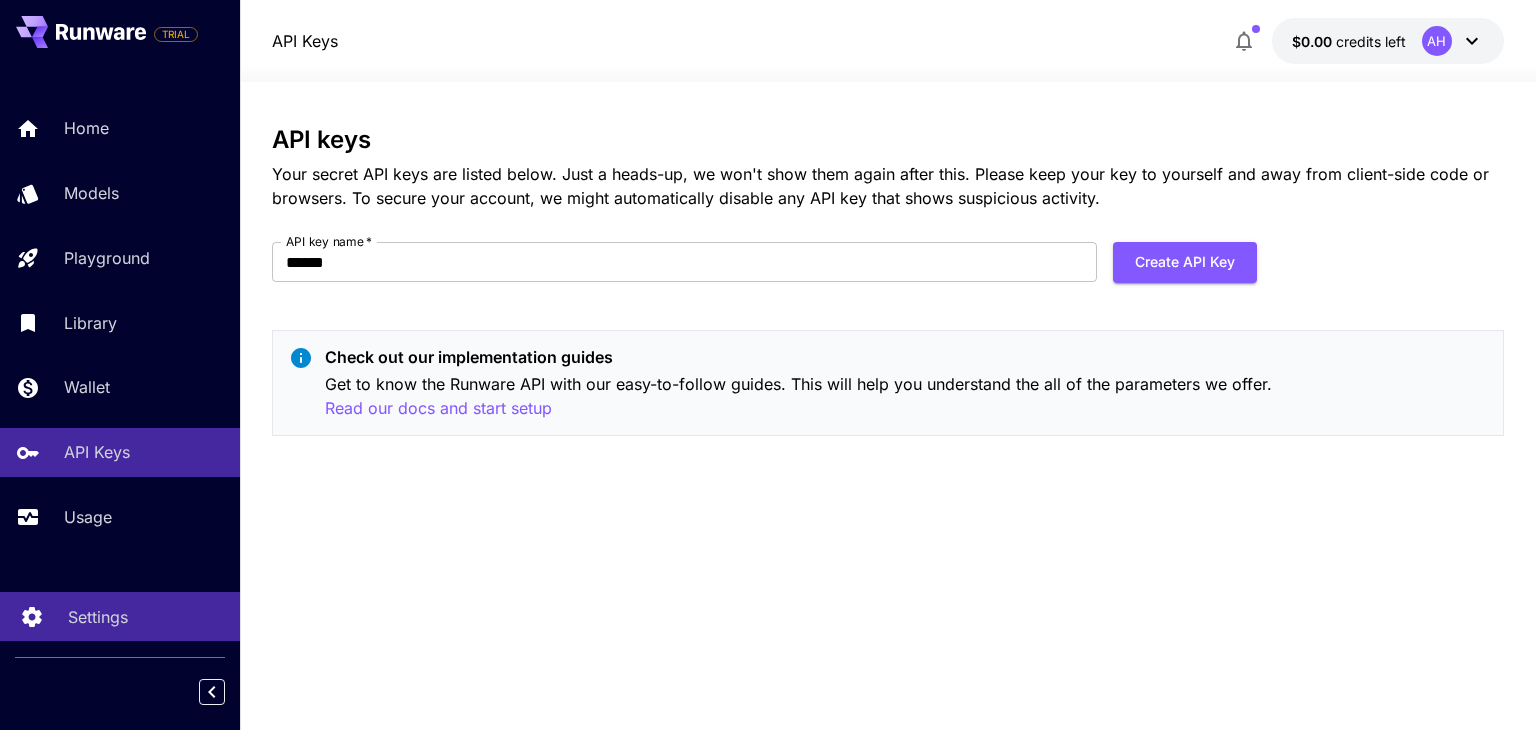 click on "Settings" at bounding box center (120, 616) 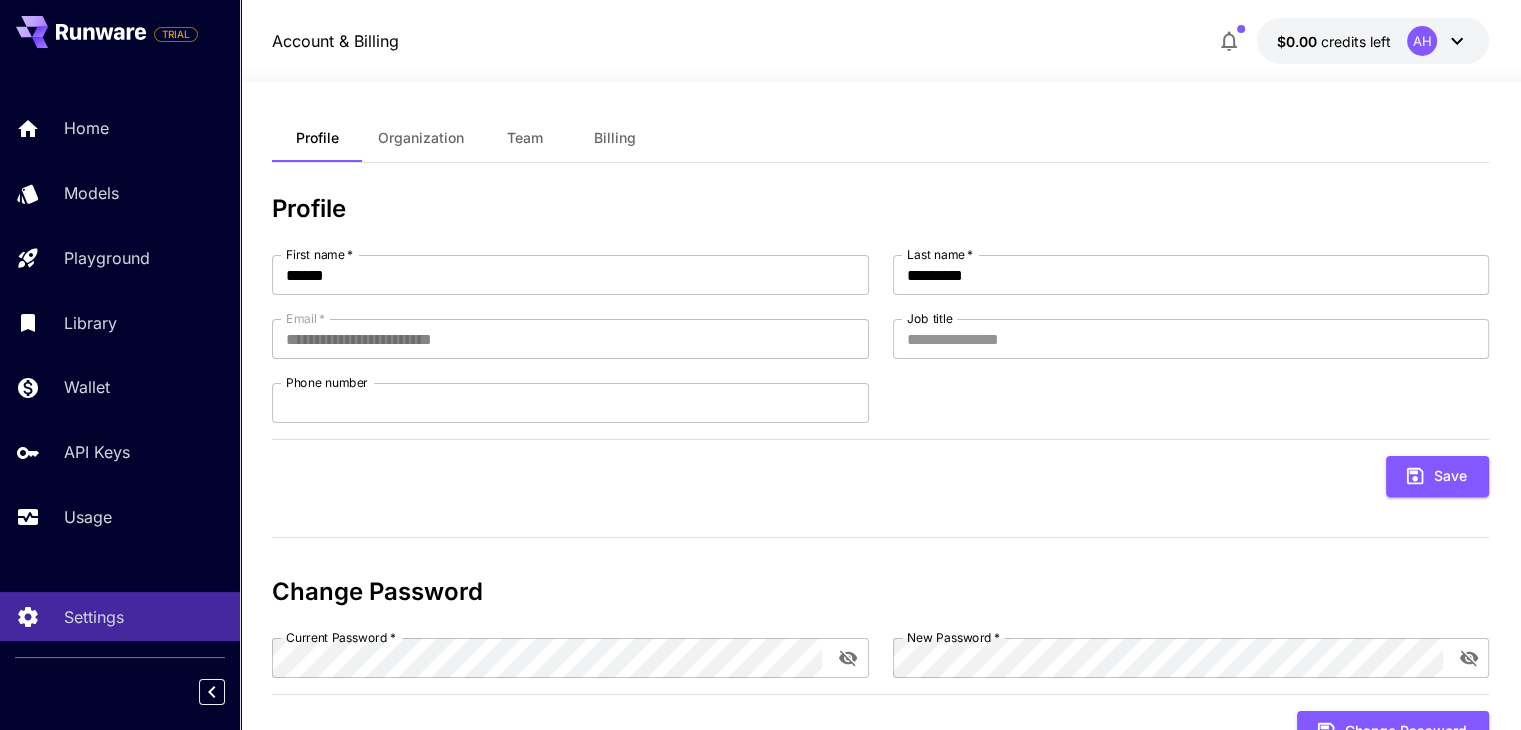 scroll, scrollTop: 92, scrollLeft: 0, axis: vertical 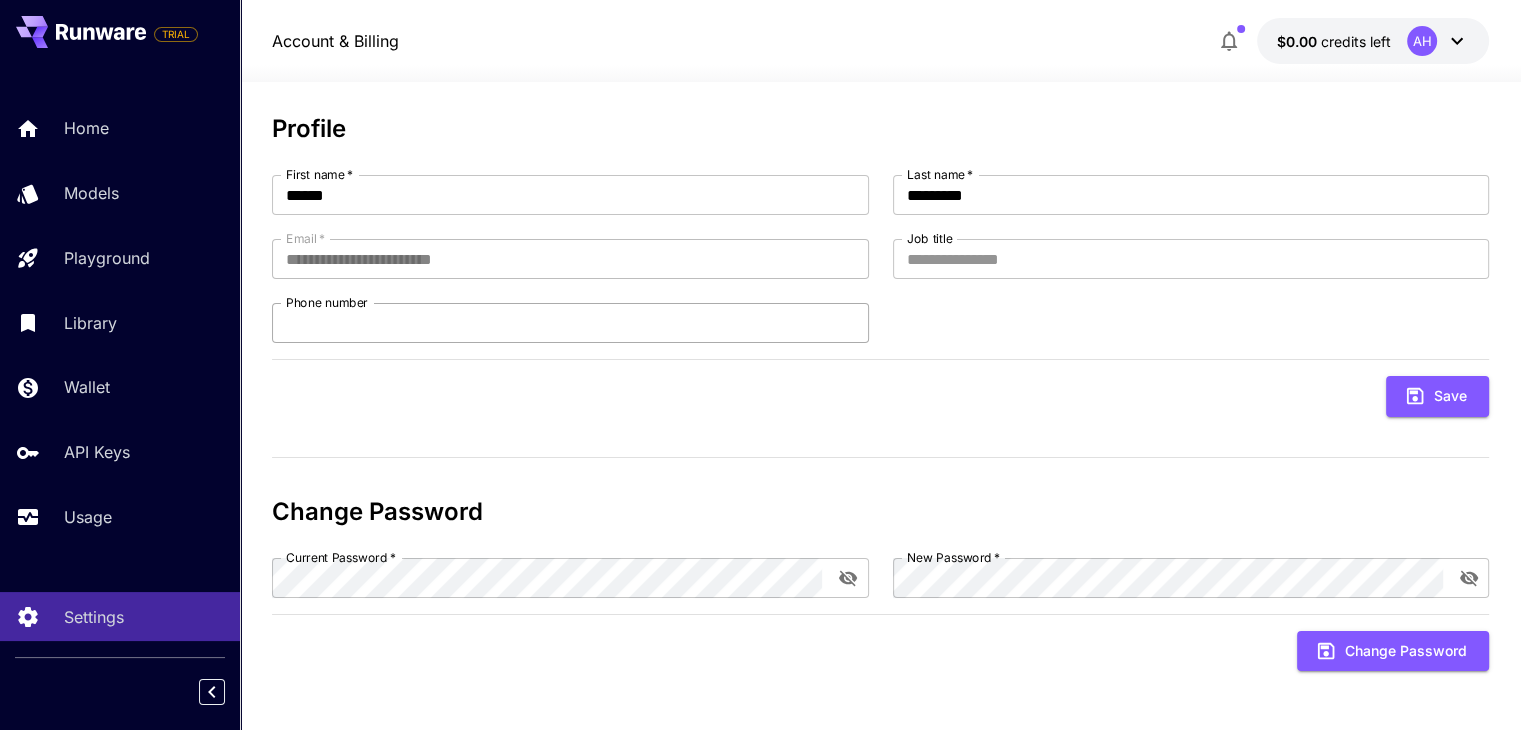 click on "Phone number" at bounding box center [570, 323] 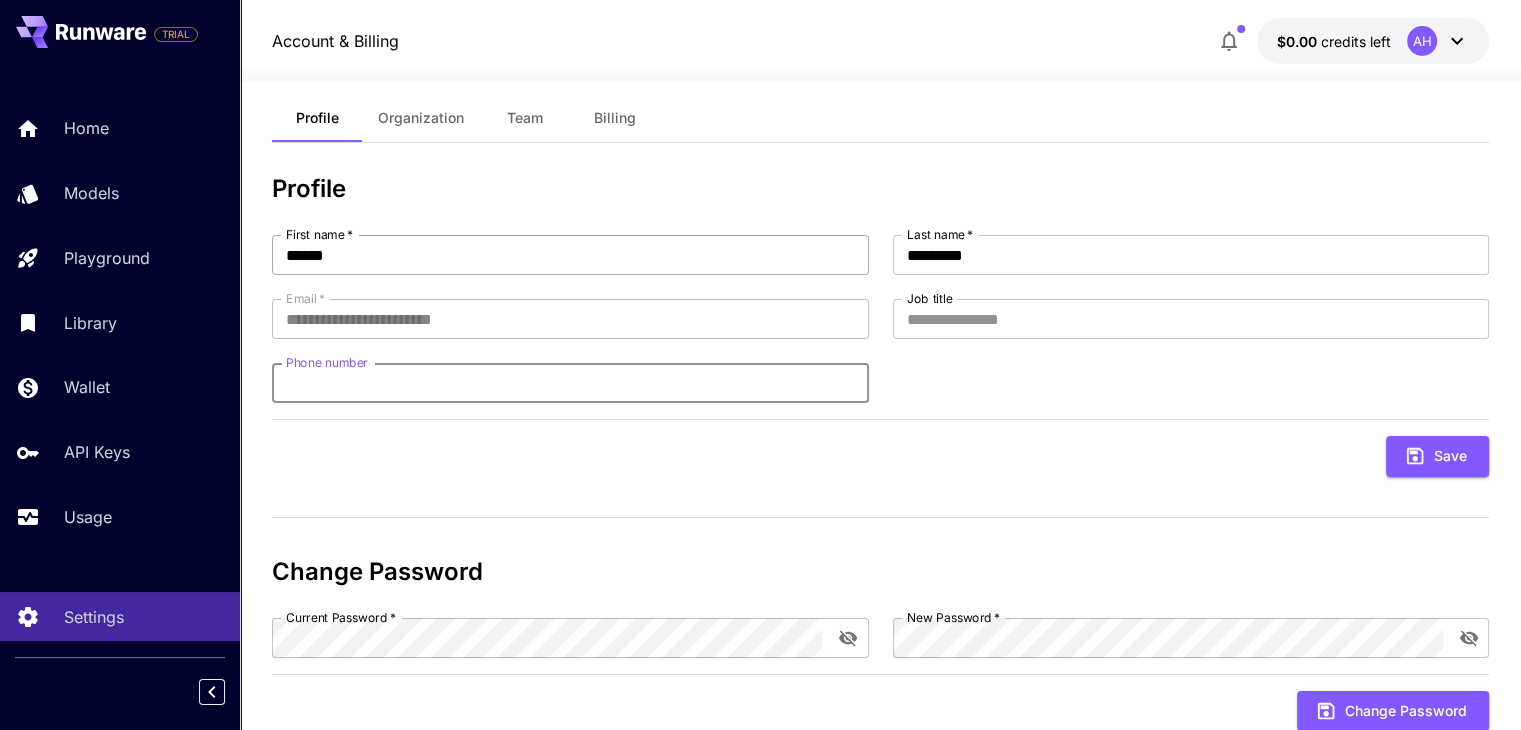 scroll, scrollTop: 0, scrollLeft: 0, axis: both 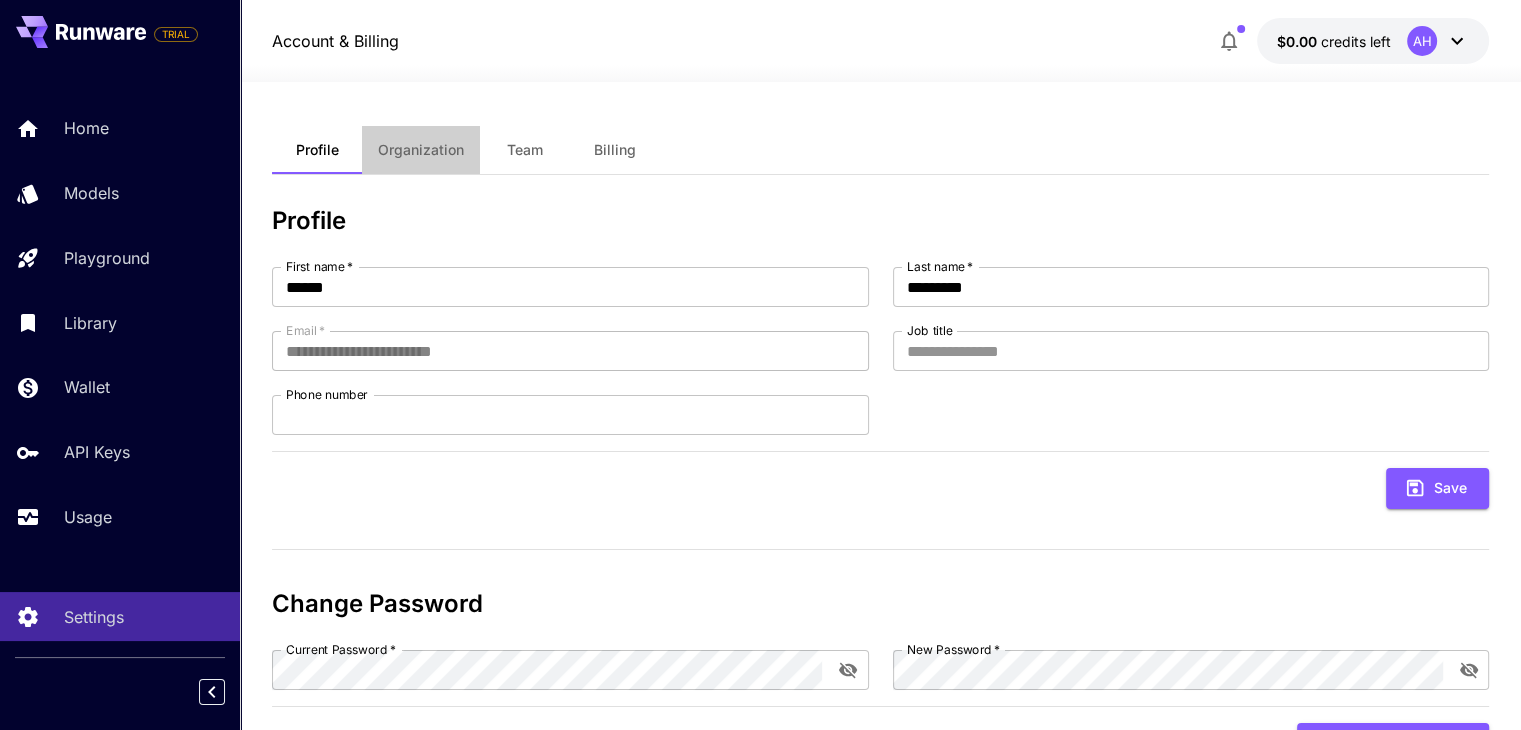 click on "Organization" at bounding box center [421, 150] 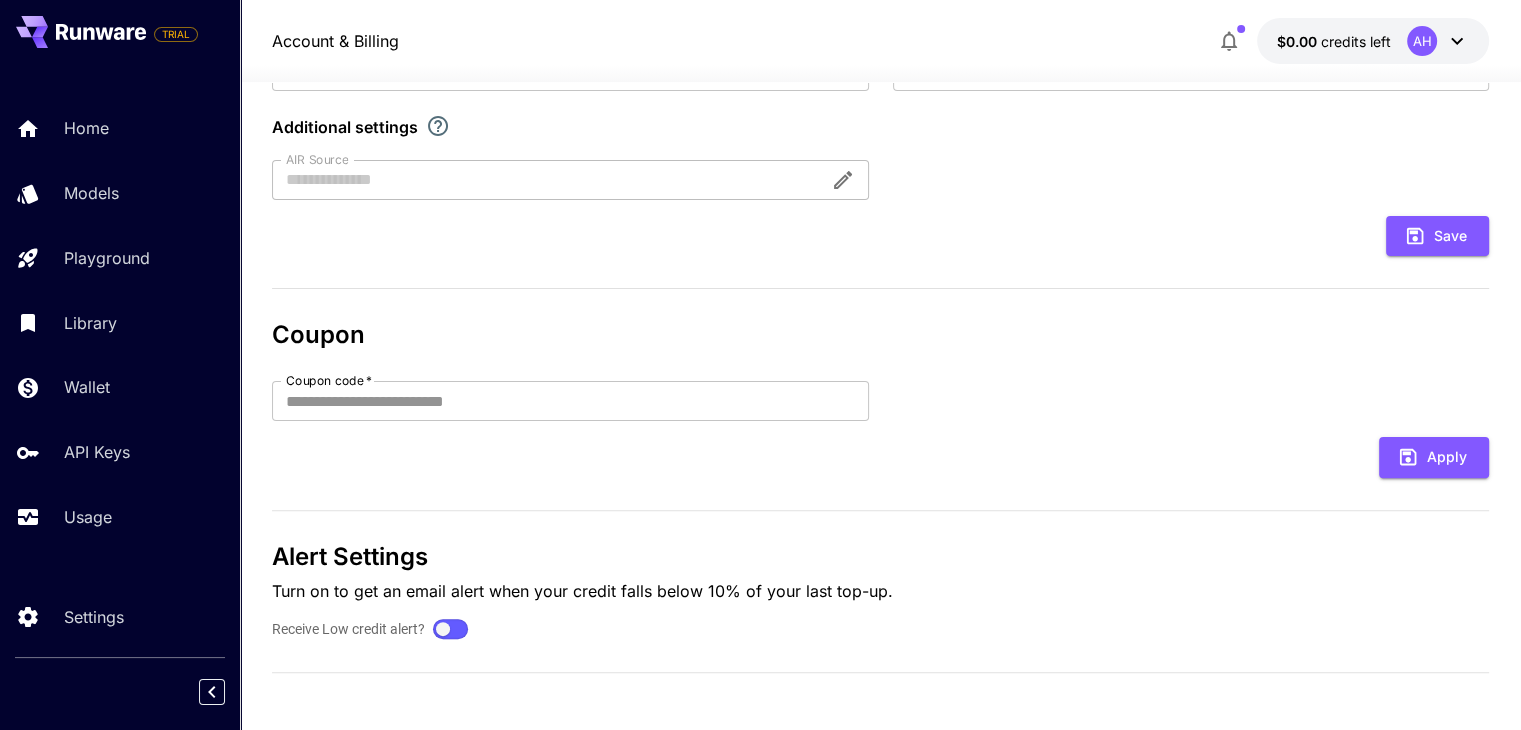 scroll, scrollTop: 491, scrollLeft: 0, axis: vertical 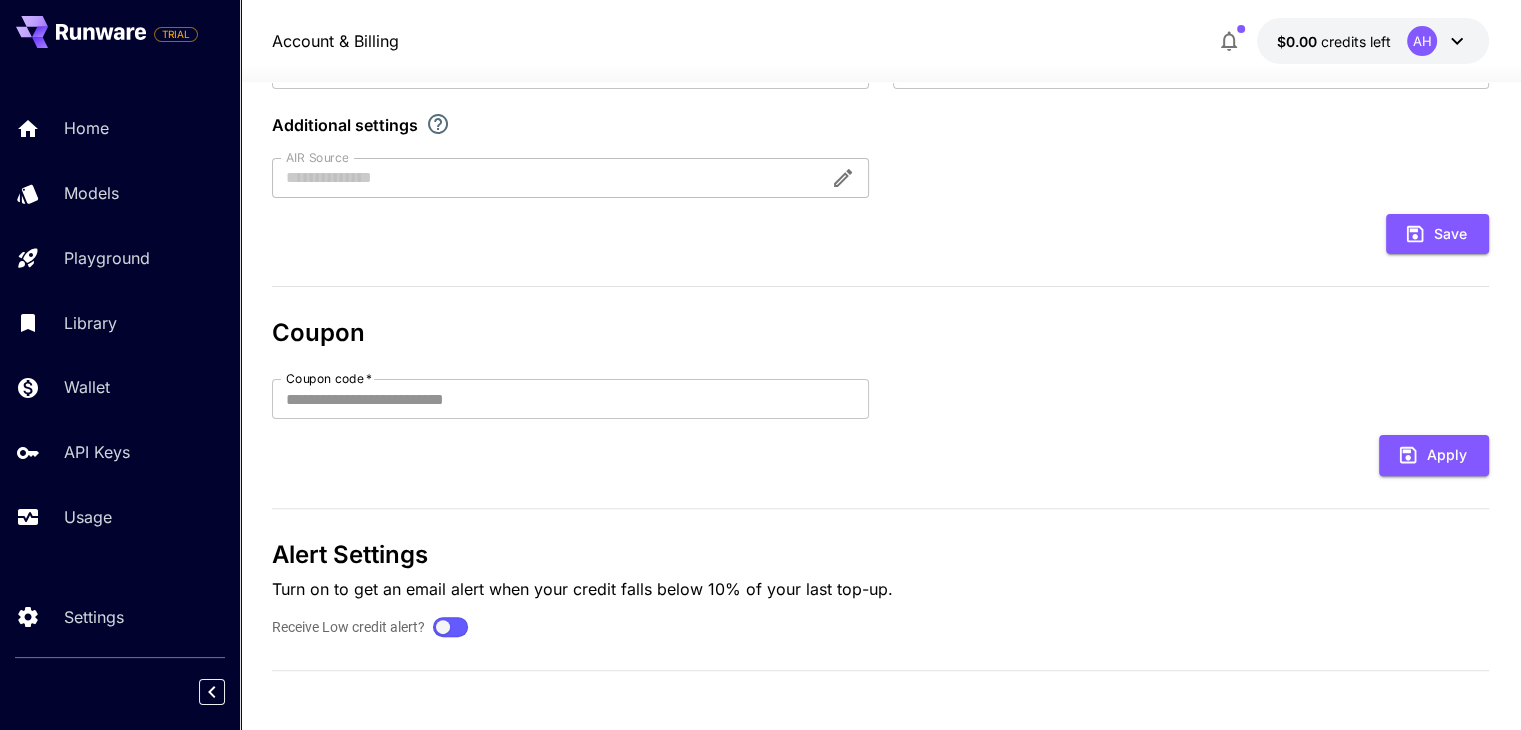 click on "AH" at bounding box center [1422, 41] 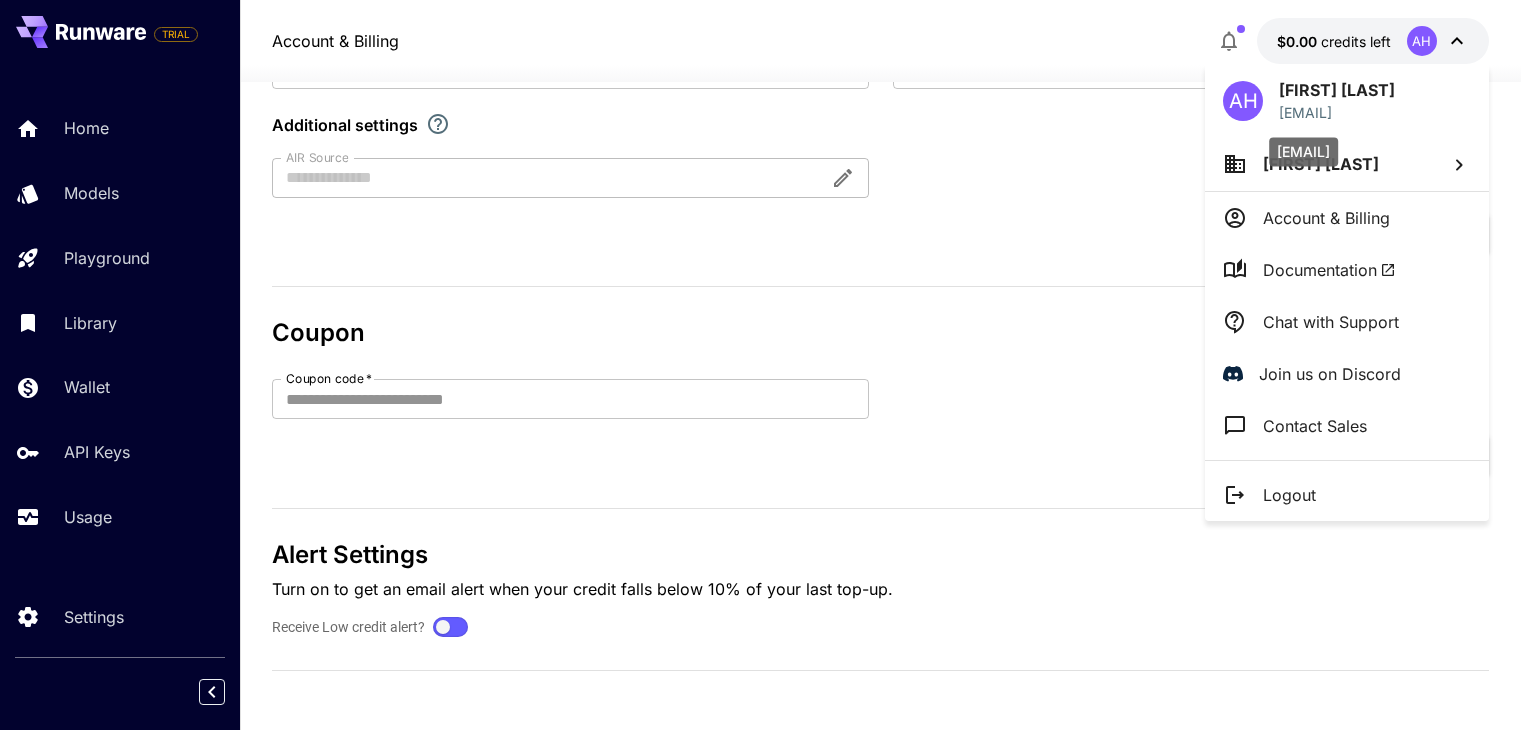 click on "[EMAIL]" at bounding box center [1337, 112] 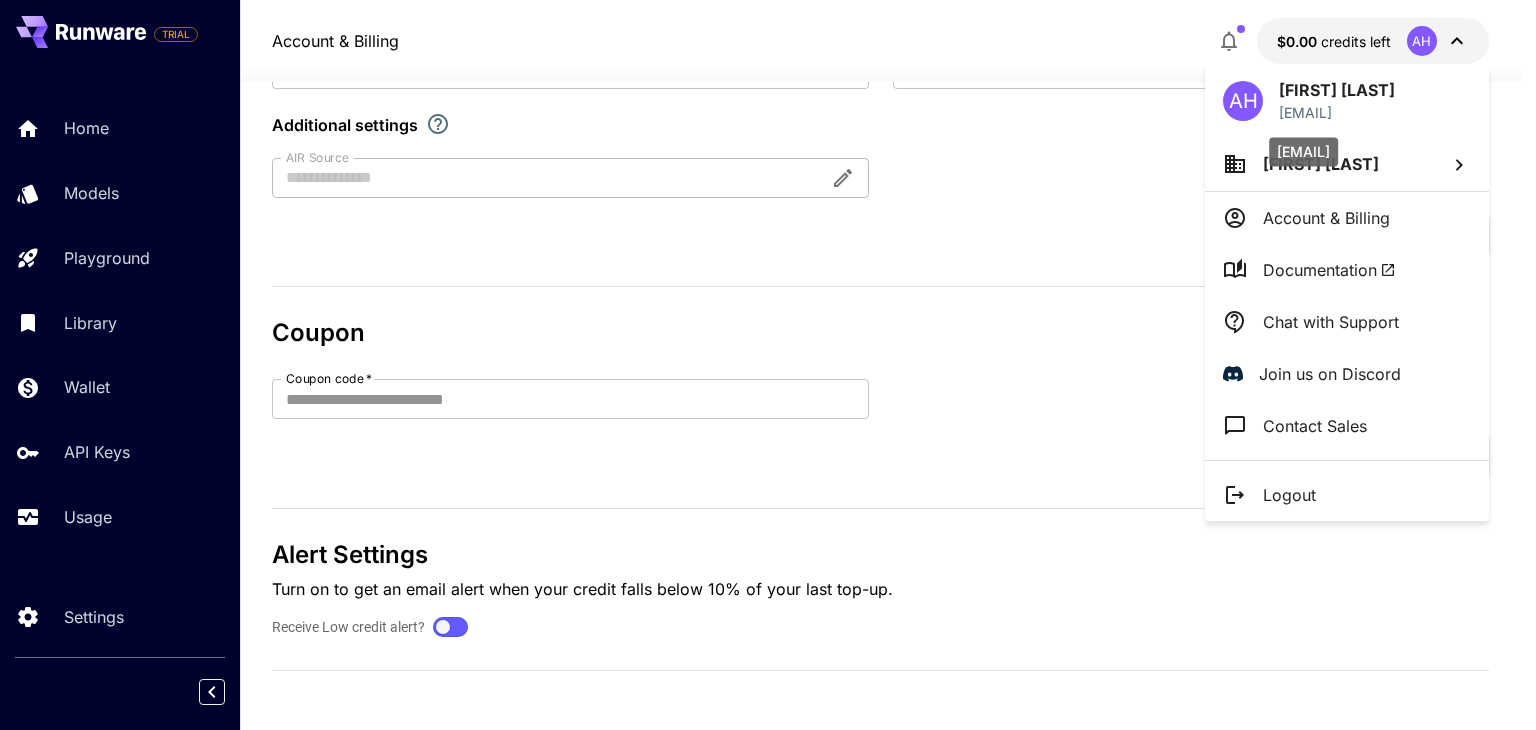 click on "[EMAIL]" at bounding box center [1303, 145] 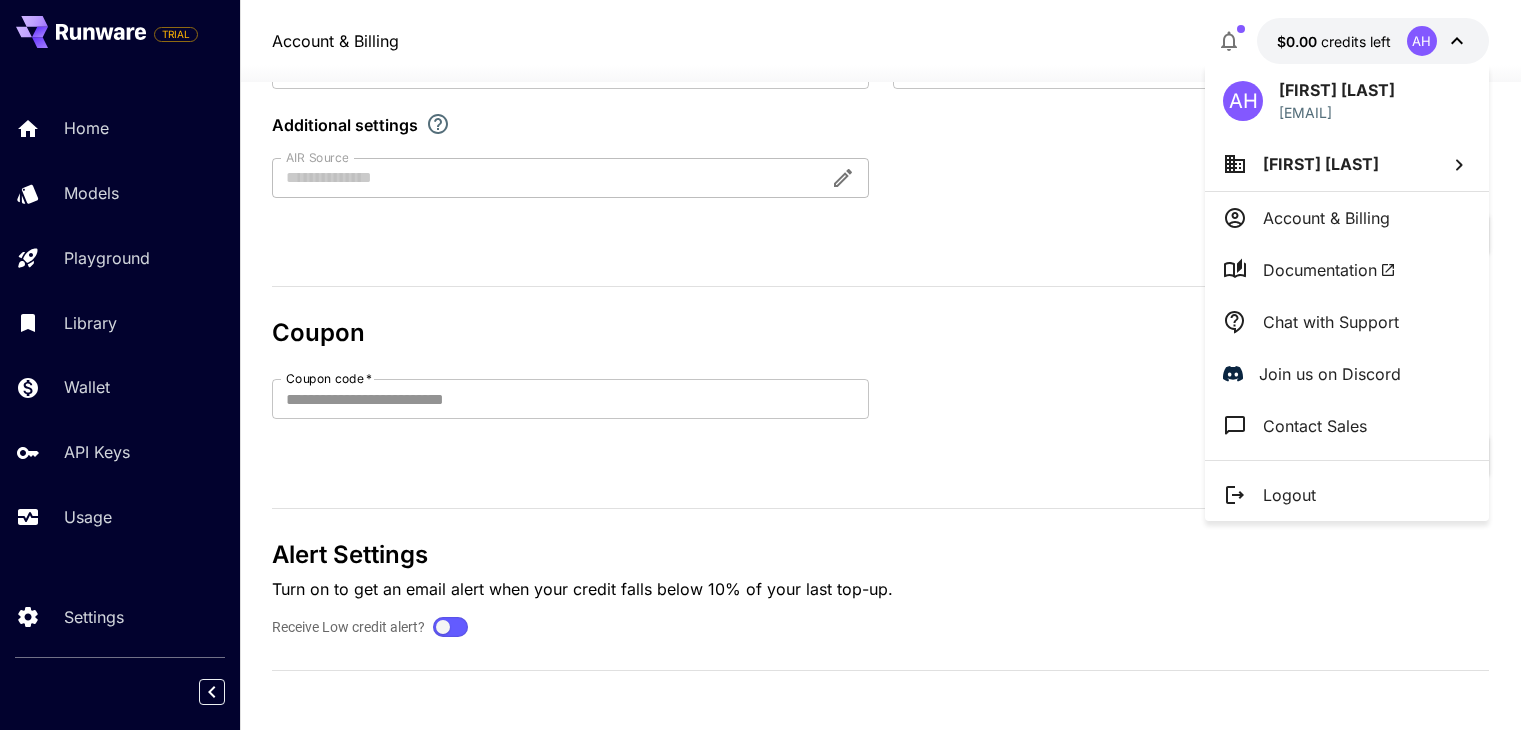 click on "[FIRST] [LAST]" at bounding box center (1321, 164) 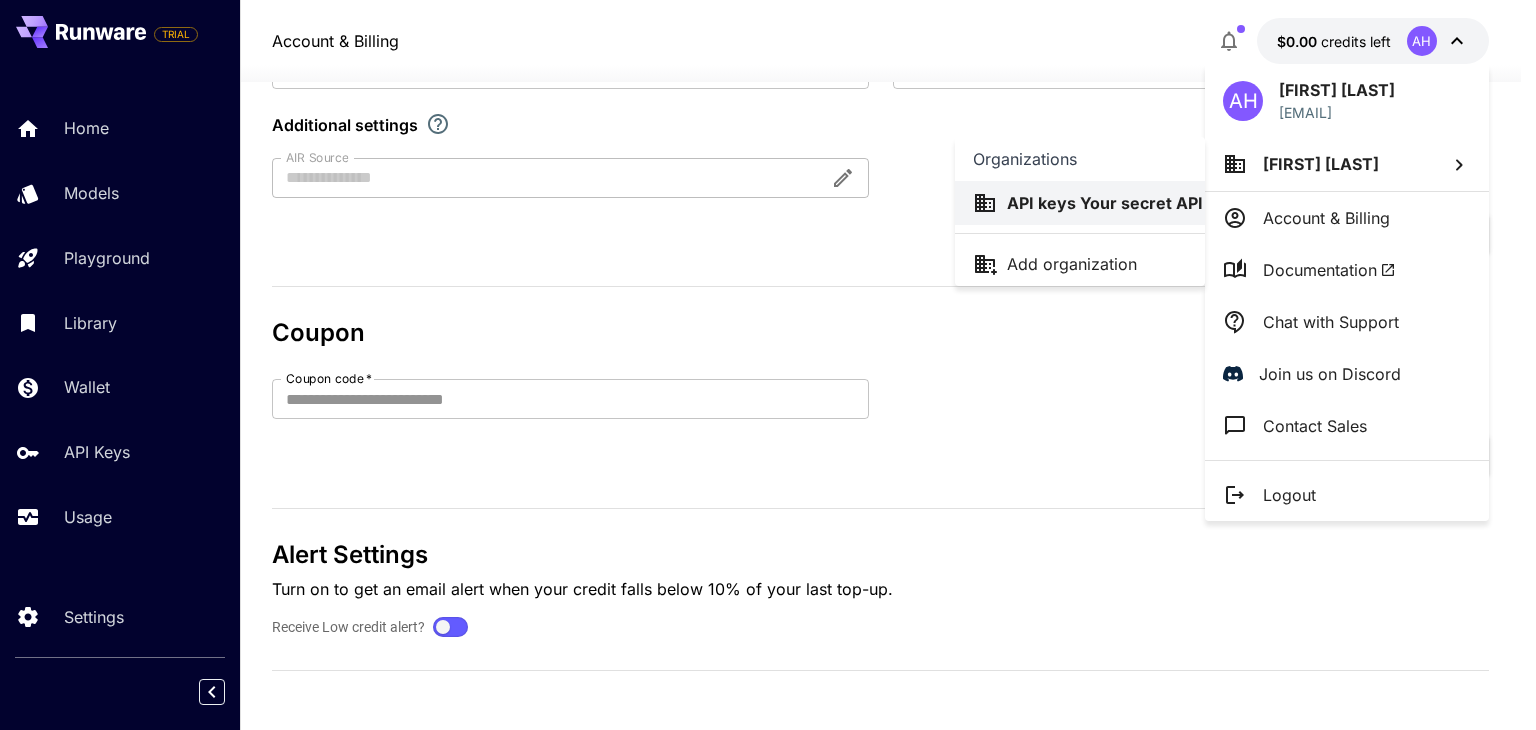 click at bounding box center [768, 365] 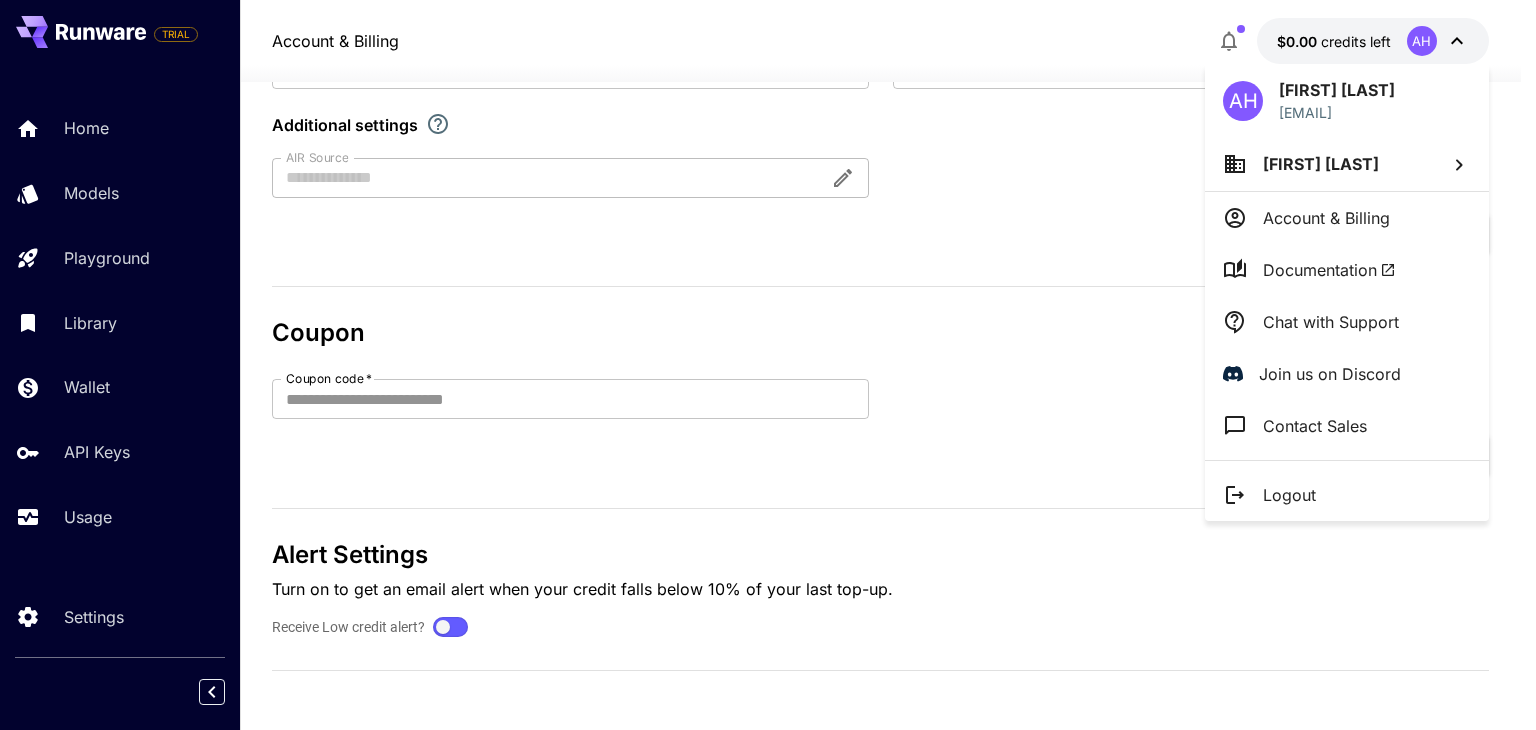 click at bounding box center (768, 365) 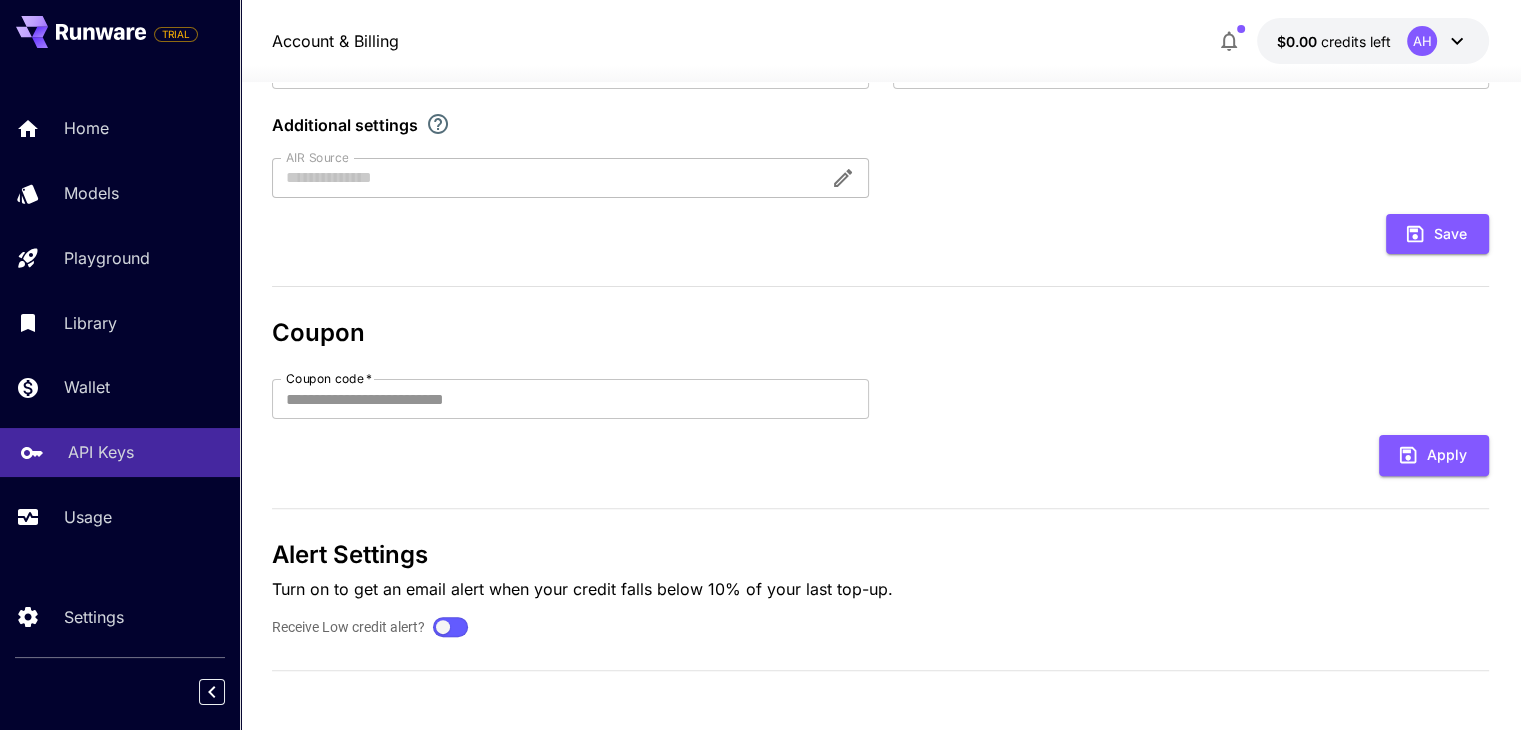 click on "API Keys" at bounding box center [101, 452] 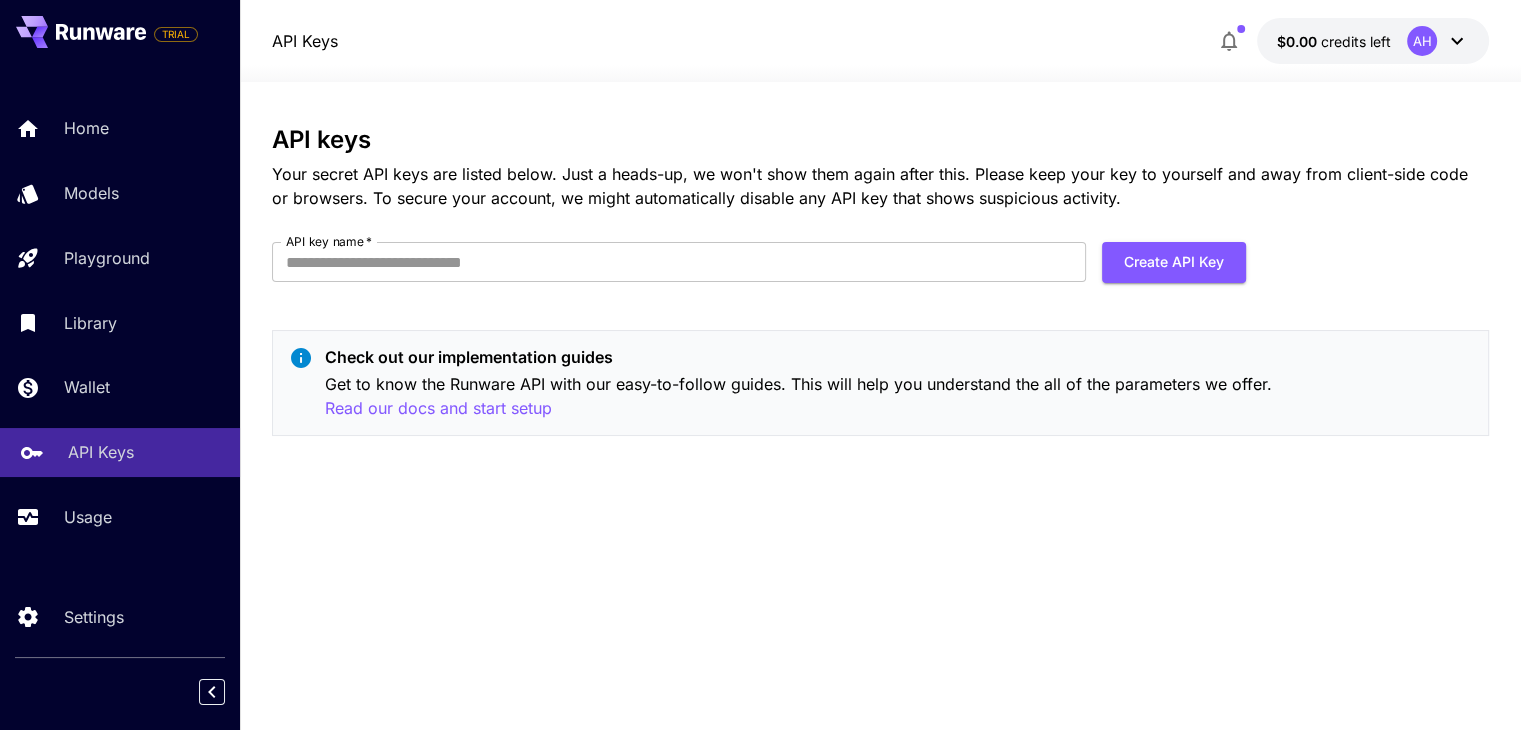 scroll, scrollTop: 0, scrollLeft: 0, axis: both 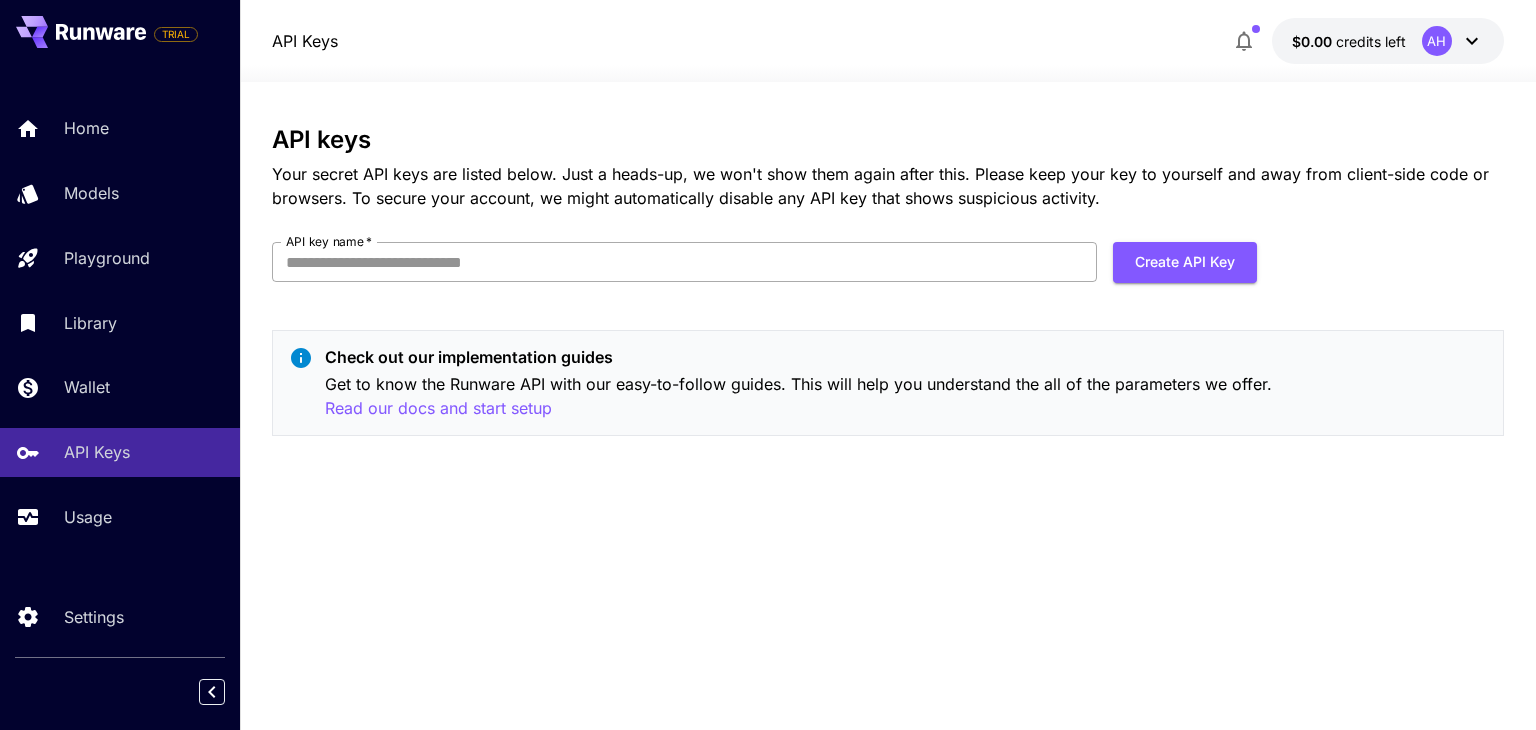 click on "API key name   *" at bounding box center [684, 262] 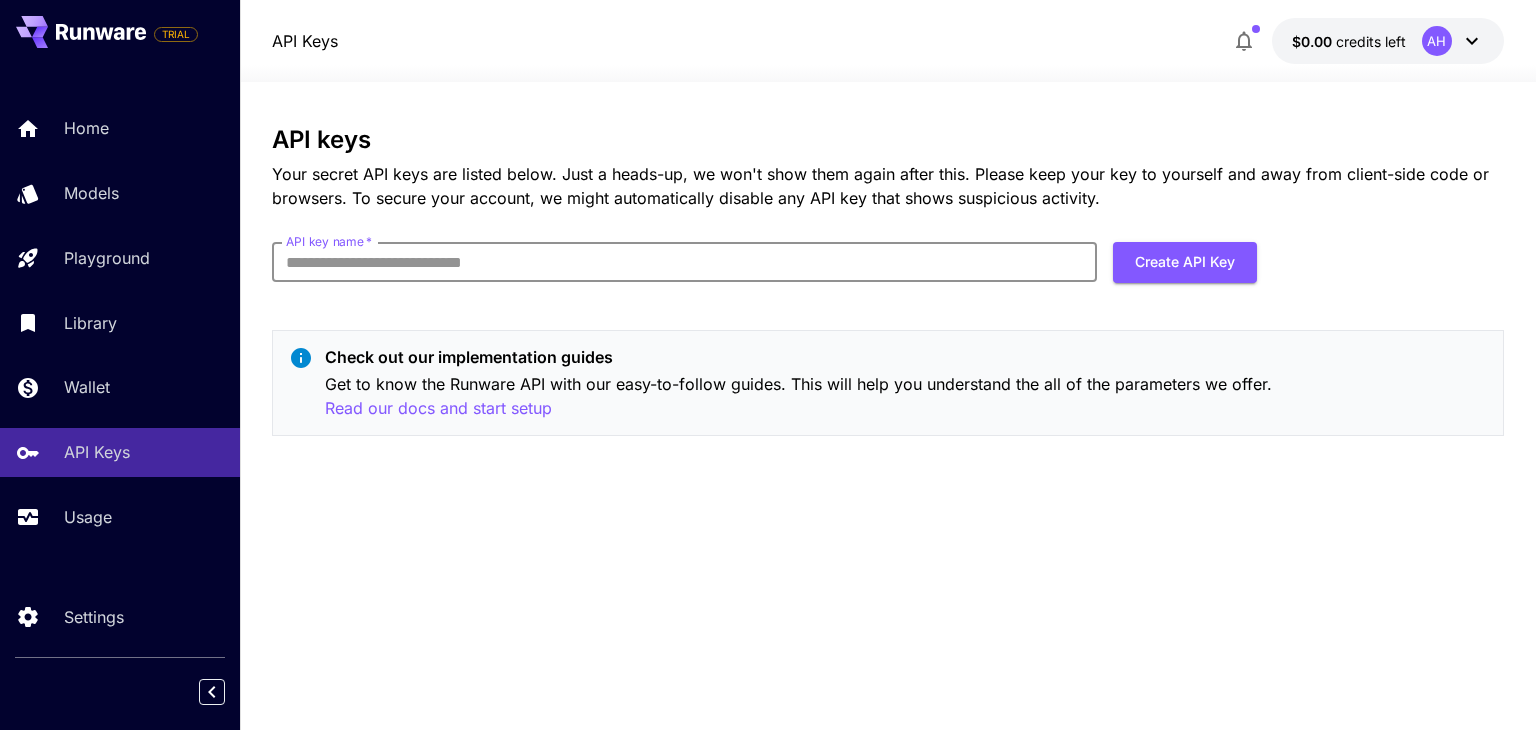 type on "******" 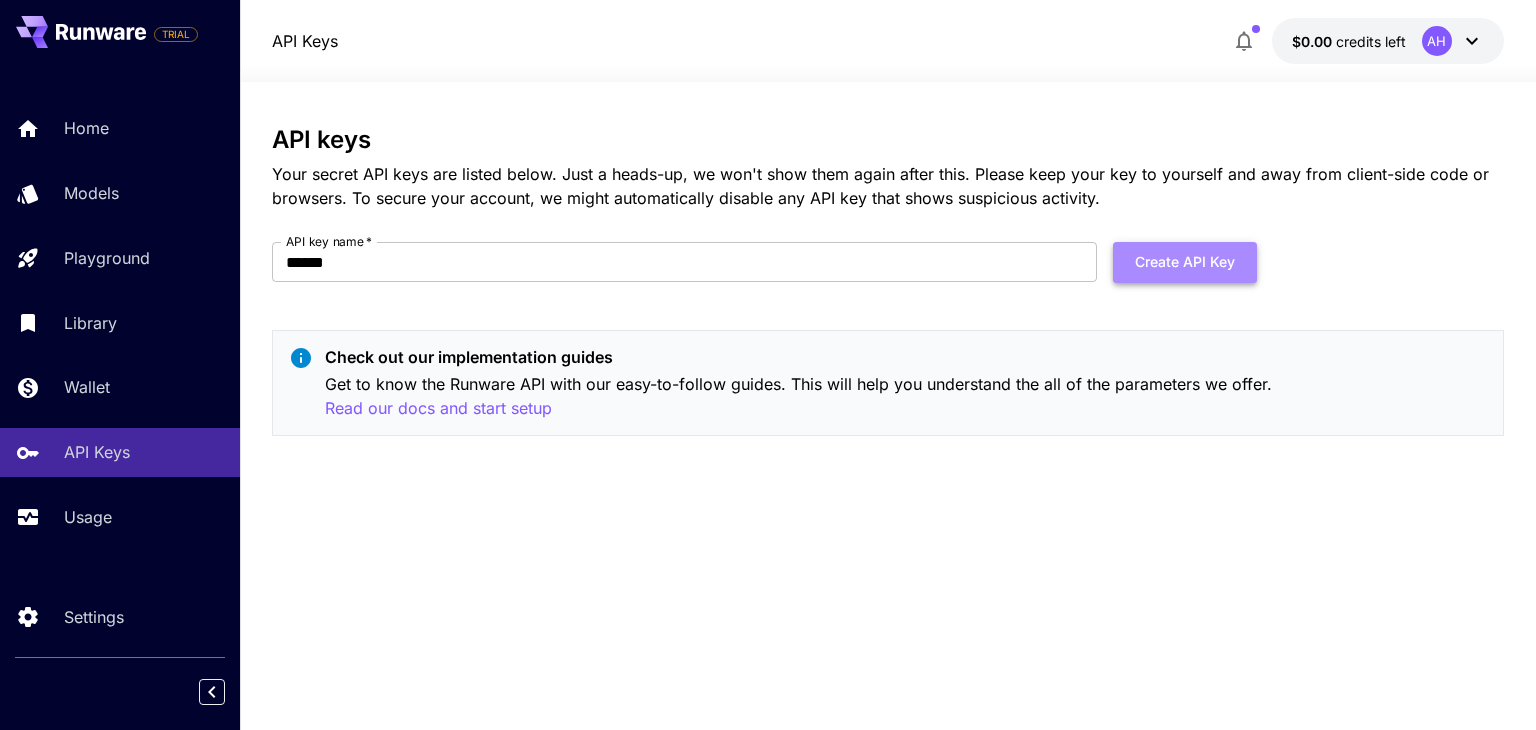 click on "Create API Key" at bounding box center [1185, 262] 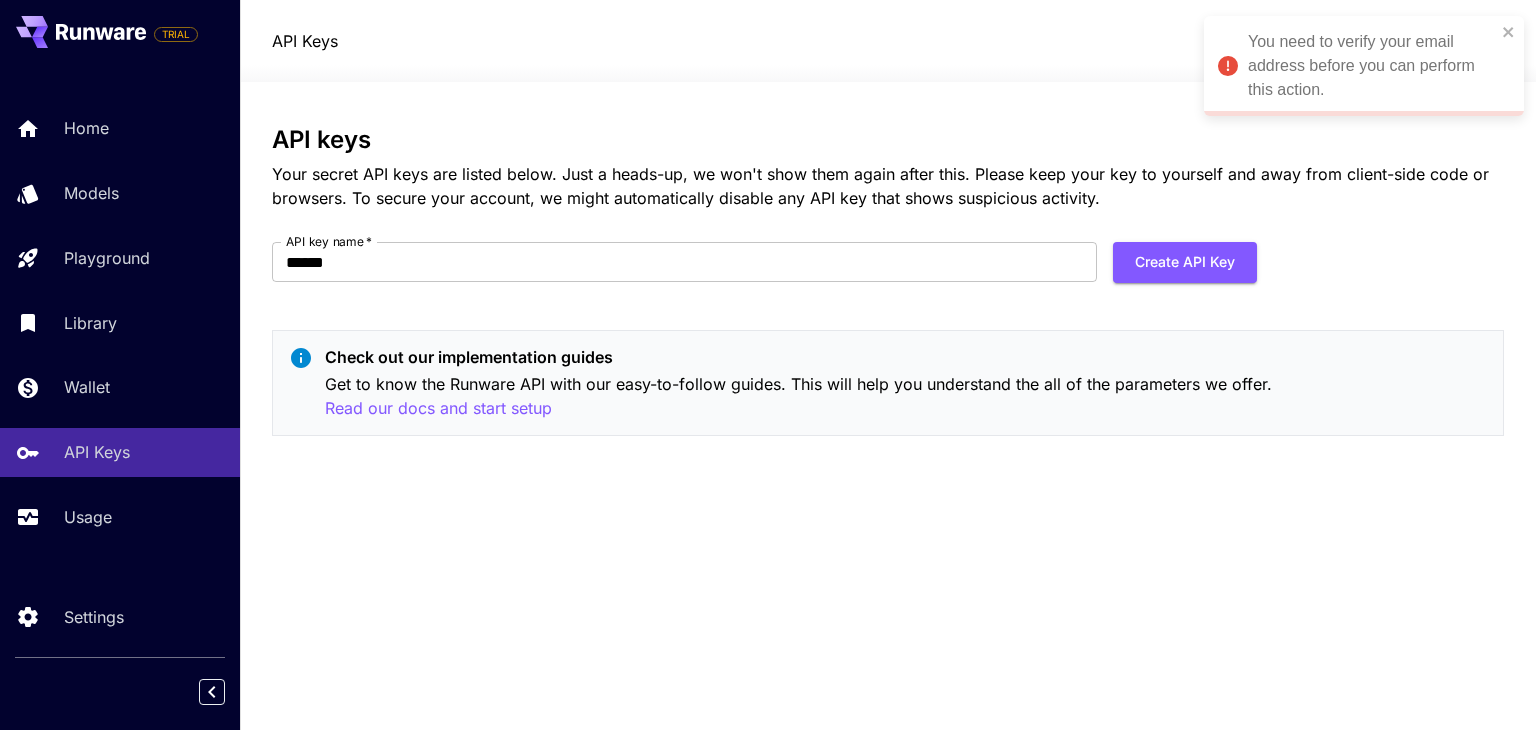 click on "You need to verify your email address before you can perform this action." at bounding box center [1372, 66] 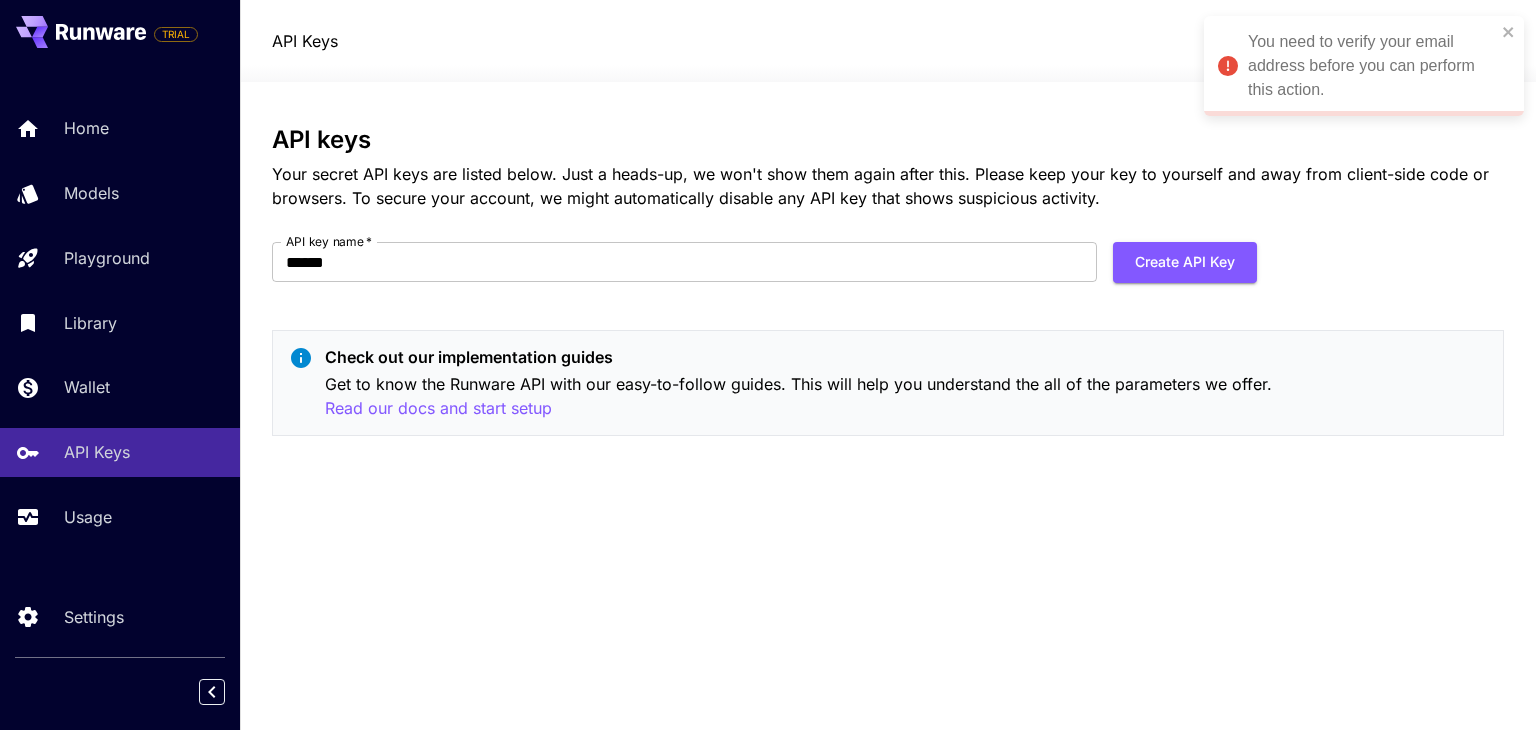 click on "You need to verify your email address before you can perform this action." at bounding box center (1372, 66) 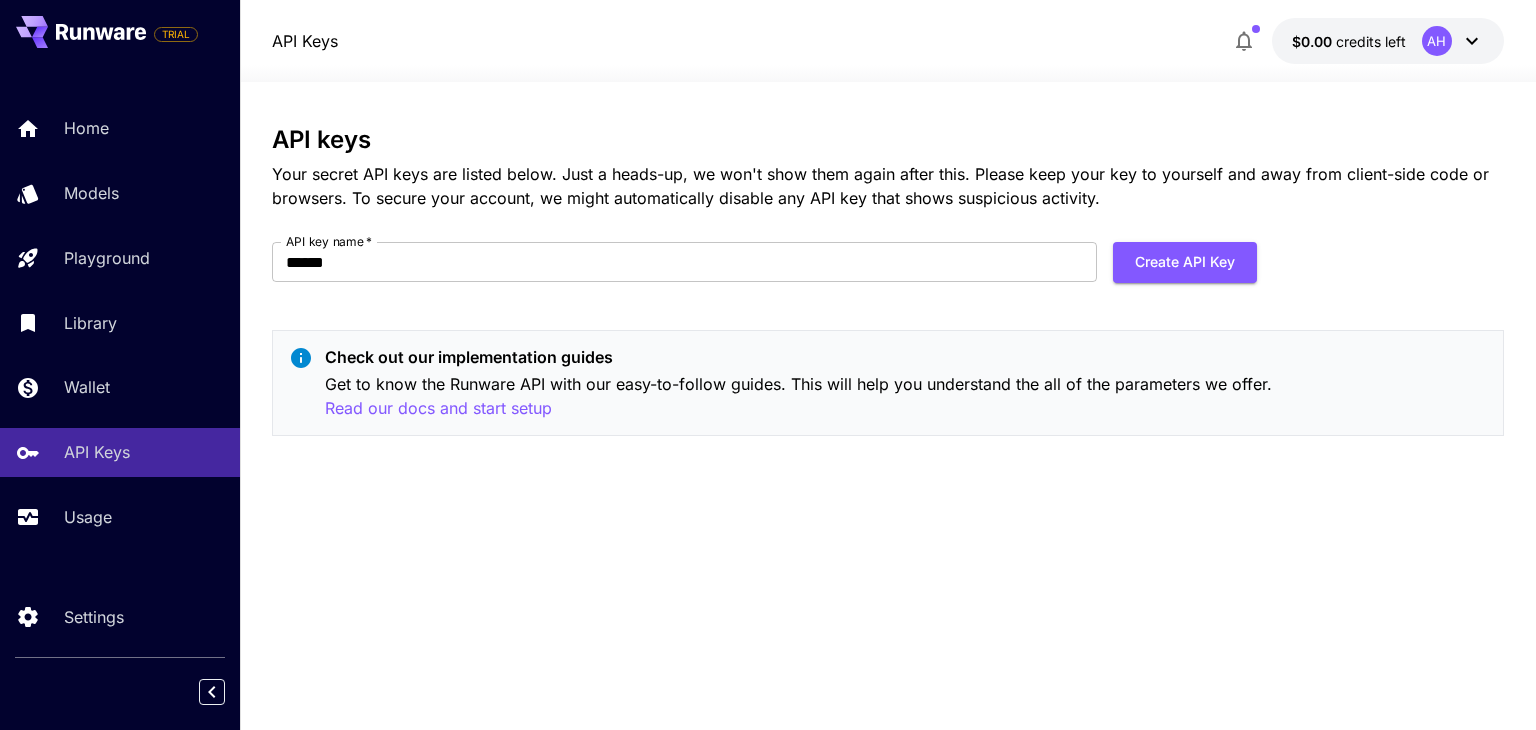 click on "You need to verify your email address before you can perform this action. TRIAL Home Models Playground Library Wallet API Keys Usage Settings API Keys $0.00    credits left  AH API keys Your secret API keys are listed below. Just a heads-up, we won't show them again after this. Please keep your key to yourself and away from client-side code or browsers. To secure your account, we might automatically disable any API key that shows suspicious activity. API key name   * ****** API key name   * Create API Key Check out our implementation guides Get to know the Runware API with our easy-to-follow guides. This will help you understand the all of the parameters we offer.   Read our docs and start setup" at bounding box center [768, 365] 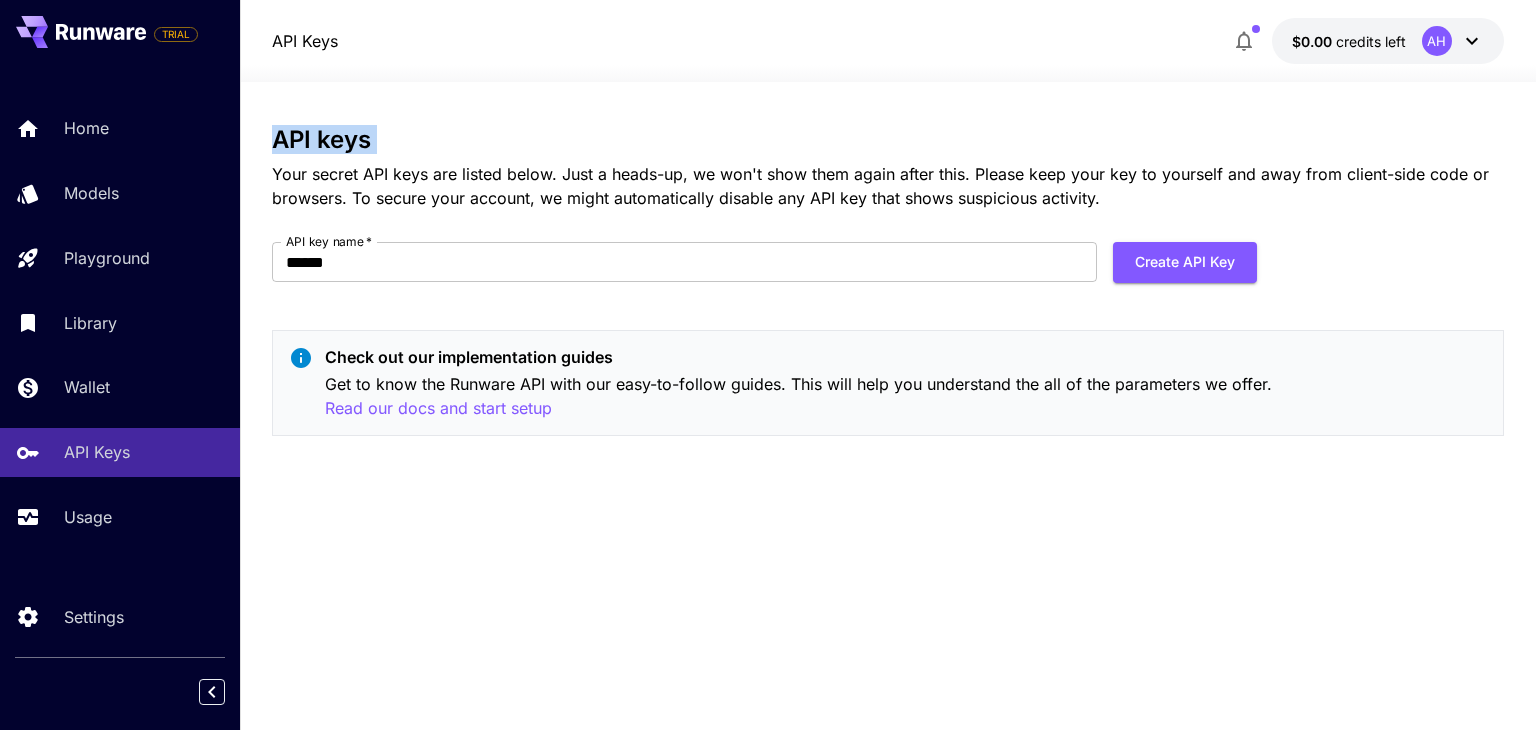 click on "API keys Your secret API keys are listed below. Just a heads-up, we won't show them again after this. Please keep your key to yourself and away from client-side code or browsers. To secure your account, we might automatically disable any API key that shows suspicious activity. API key name   * ****** API key name   * Create API Key Check out our implementation guides Get to know the Runware API with our easy-to-follow guides. This will help you understand the all of the parameters we offer.   Read our docs and start setup" at bounding box center (887, 406) 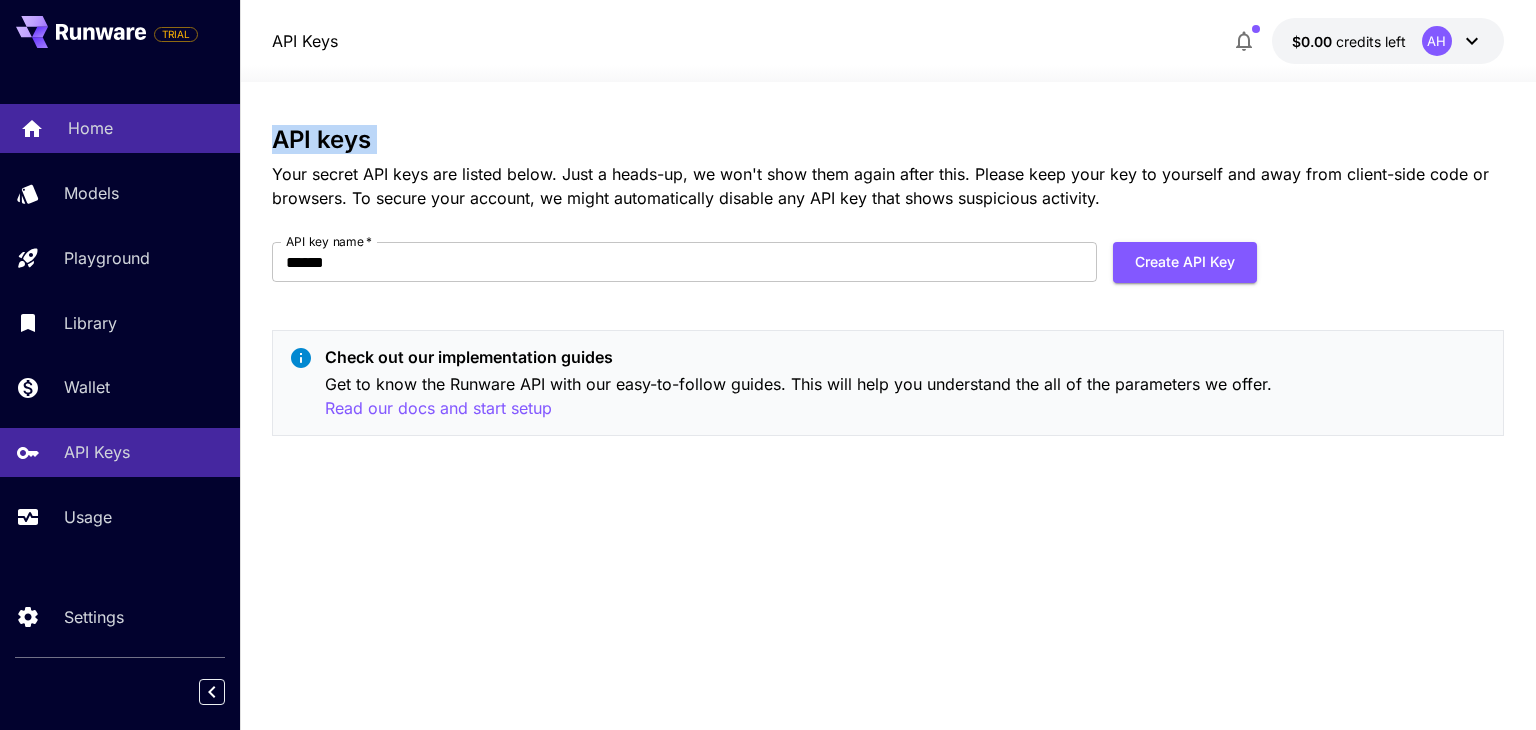click on "Home" at bounding box center [120, 128] 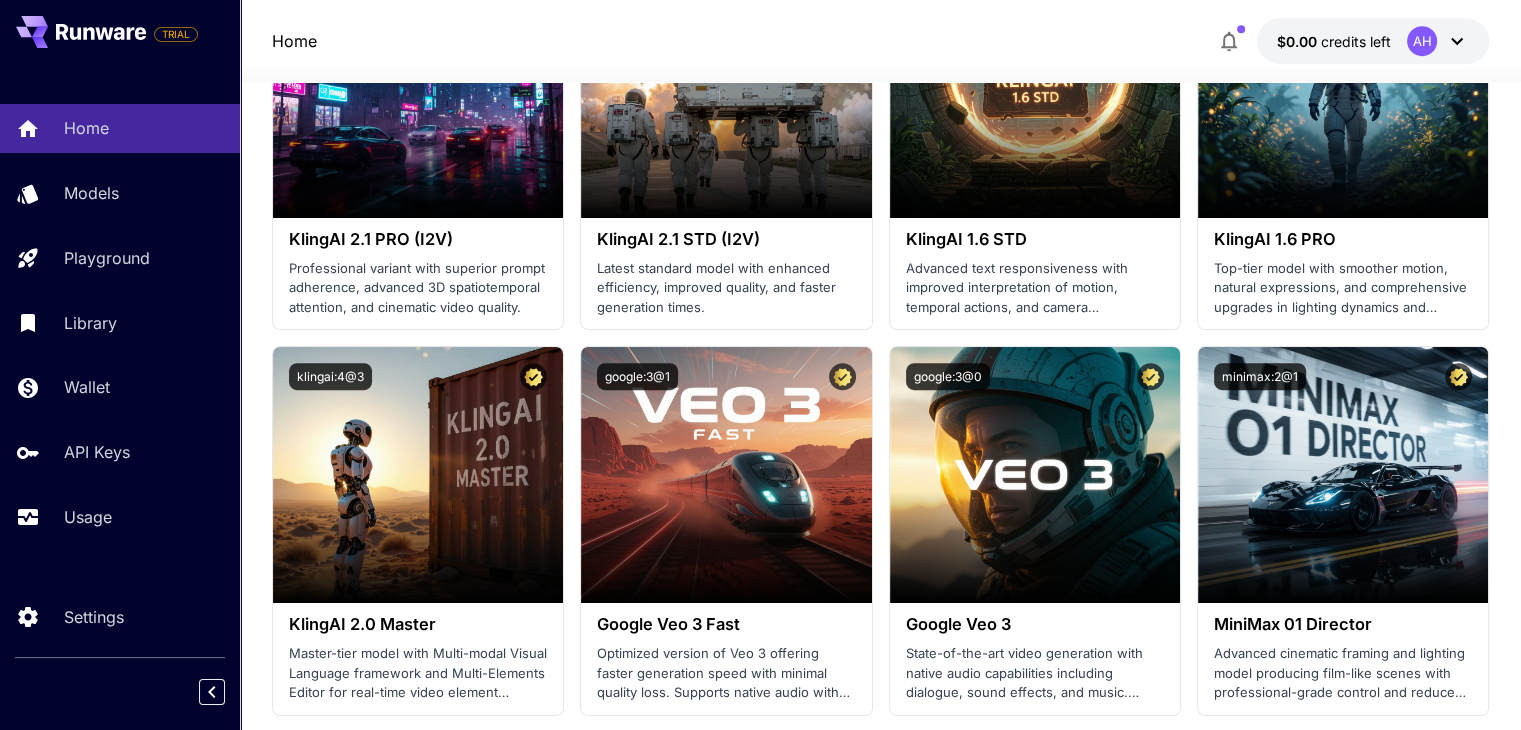 scroll, scrollTop: 1505, scrollLeft: 0, axis: vertical 